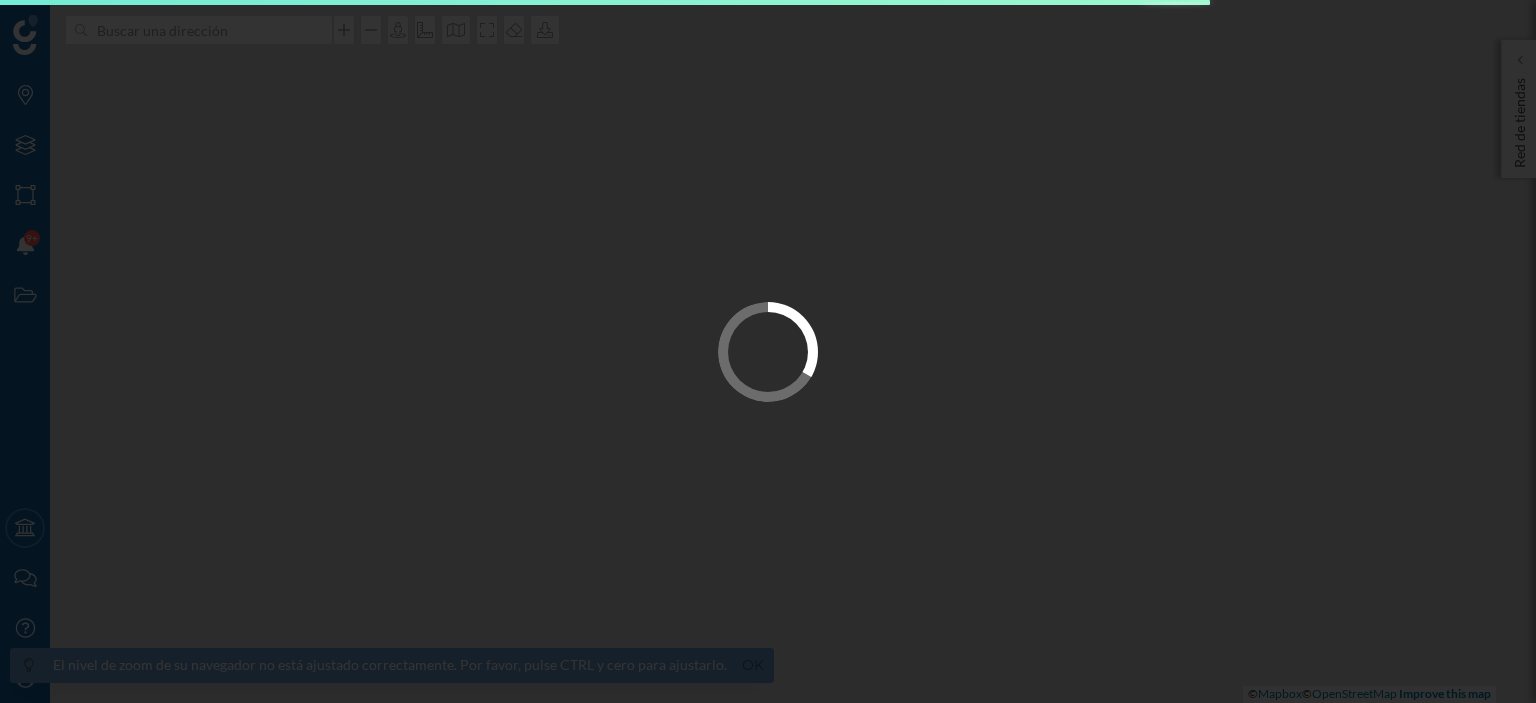 scroll, scrollTop: 0, scrollLeft: 0, axis: both 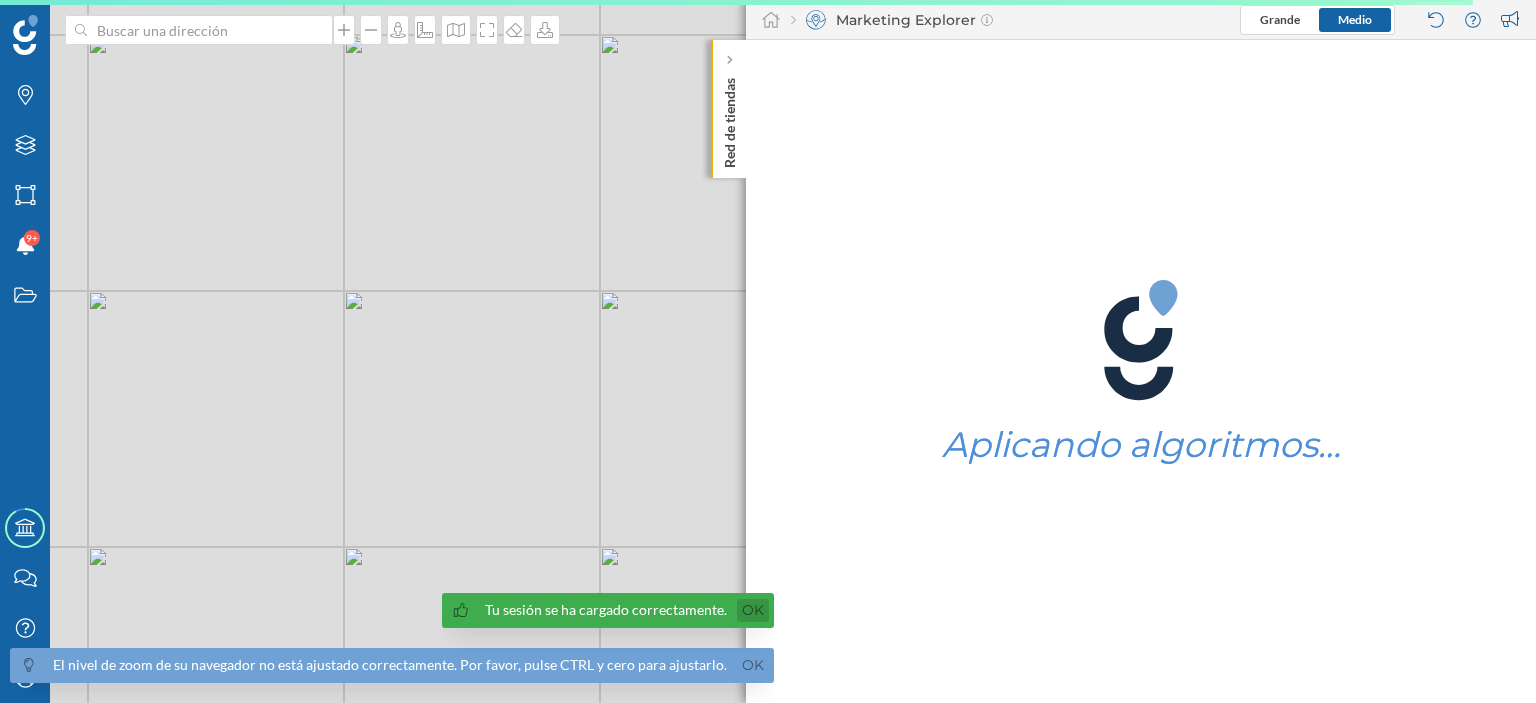 click on "Ok" at bounding box center [753, 610] 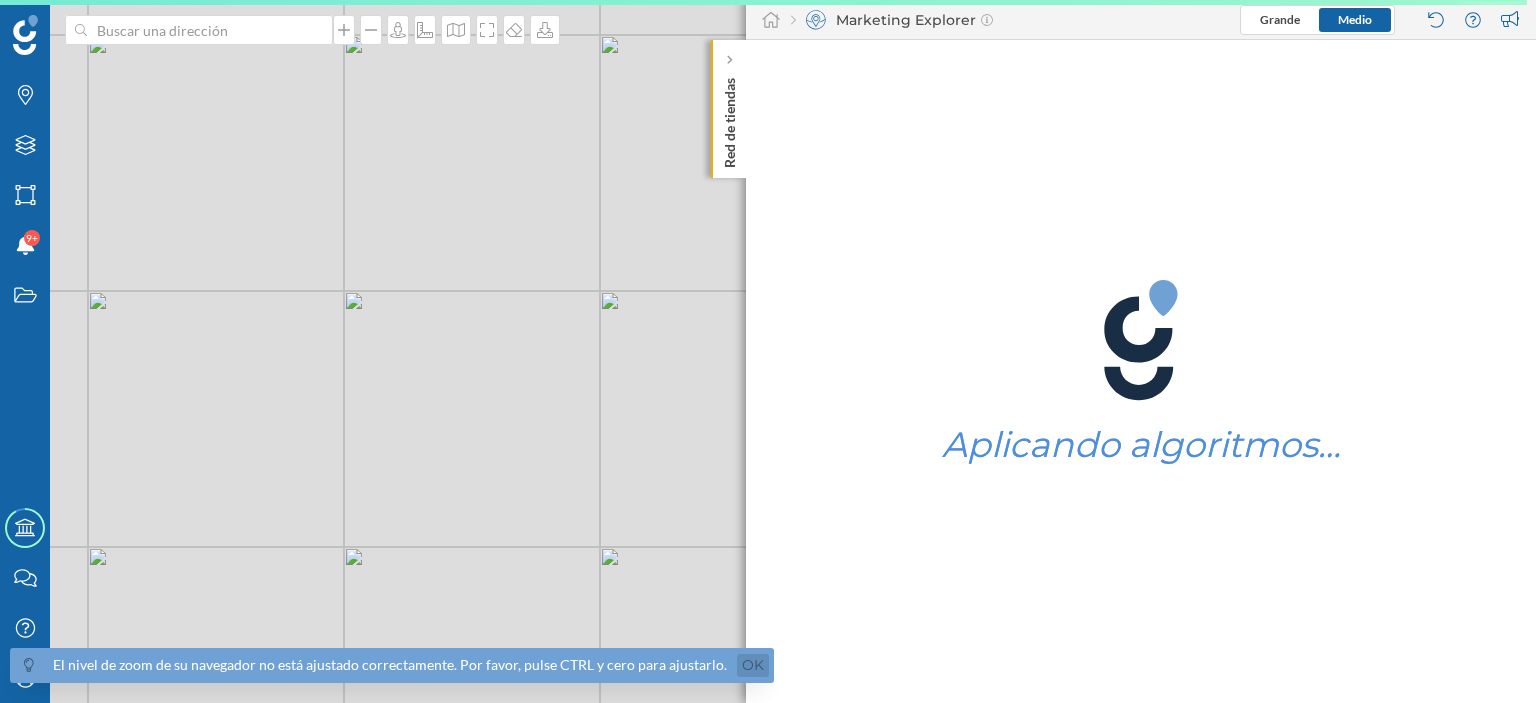 click on "Ok" at bounding box center [753, 665] 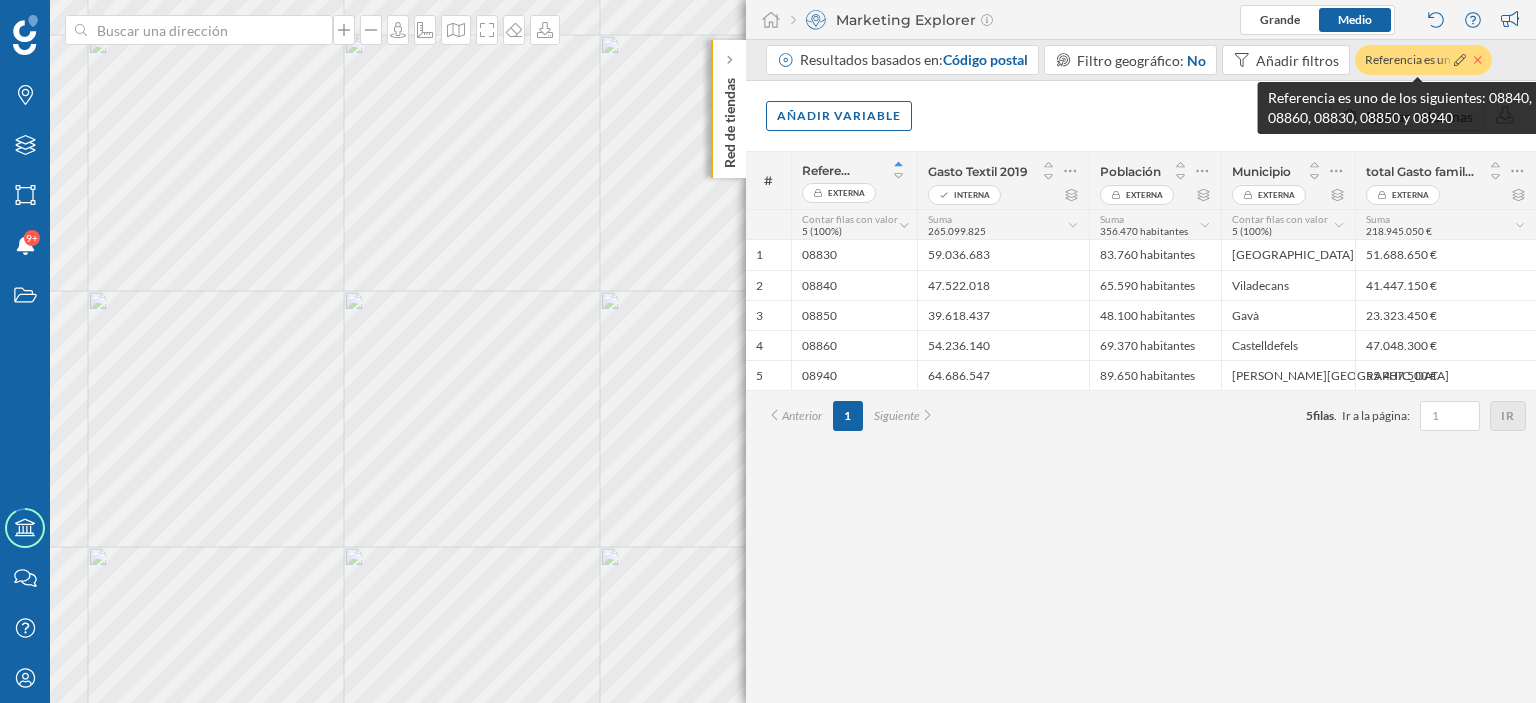 click 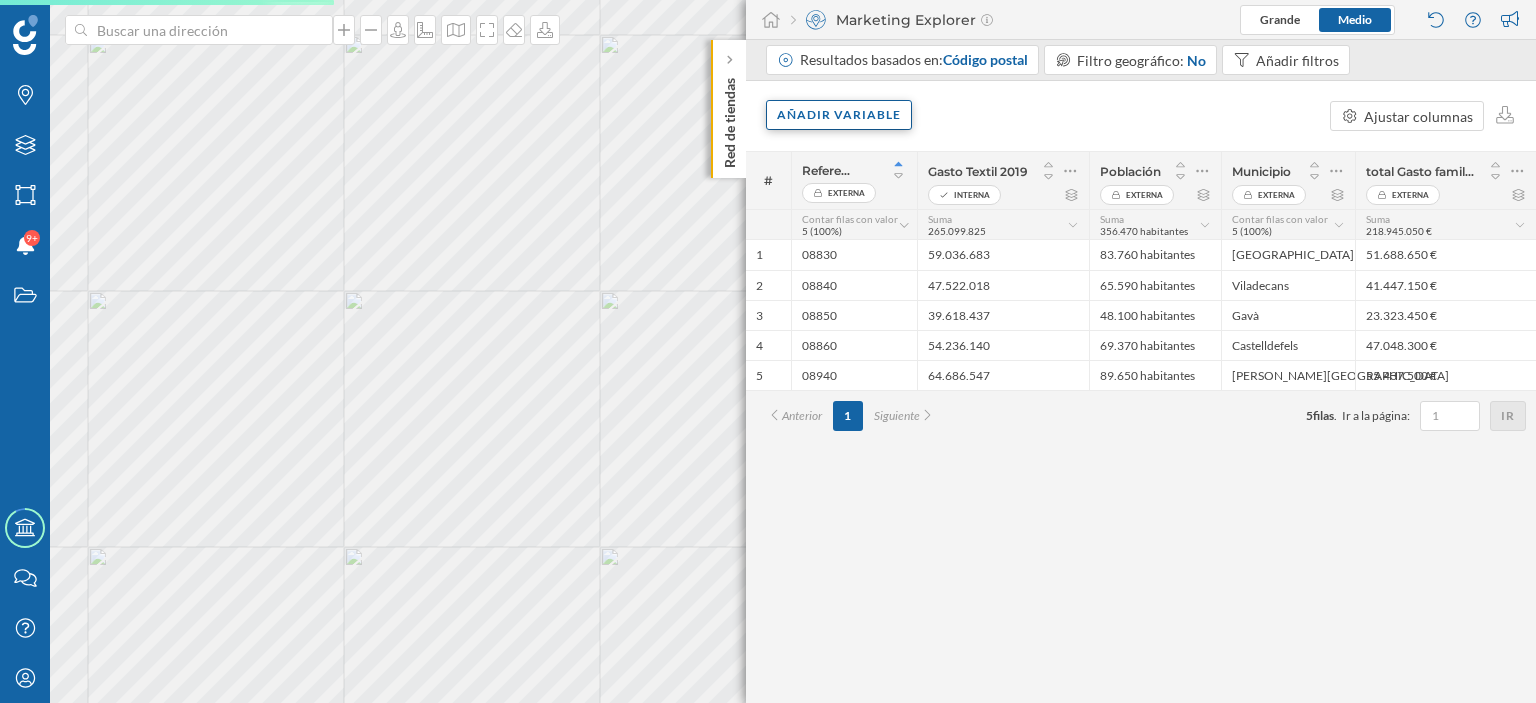 click on "Añadir variable" at bounding box center [839, 115] 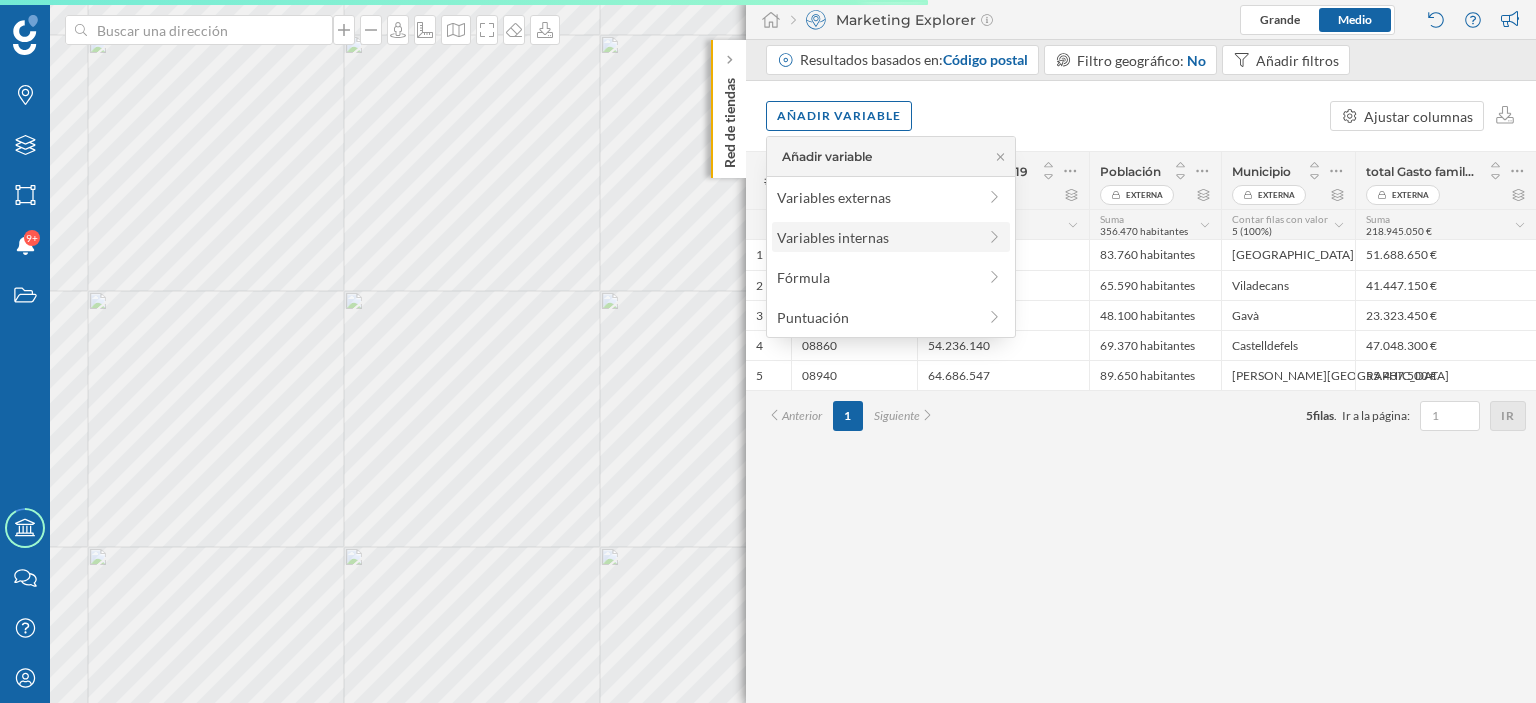 click on "Variables internas" at bounding box center (876, 237) 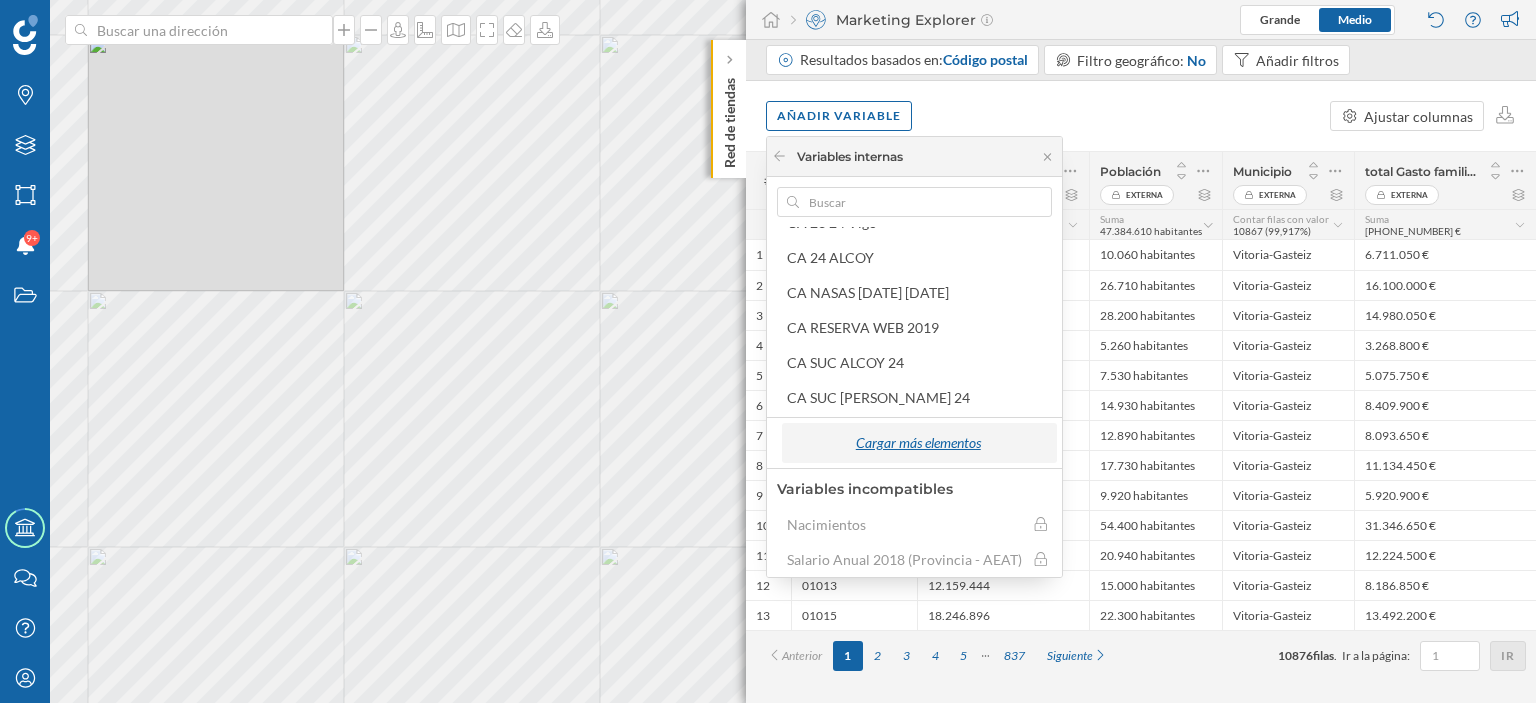 click on "Cargar más elementos" at bounding box center (918, 443) 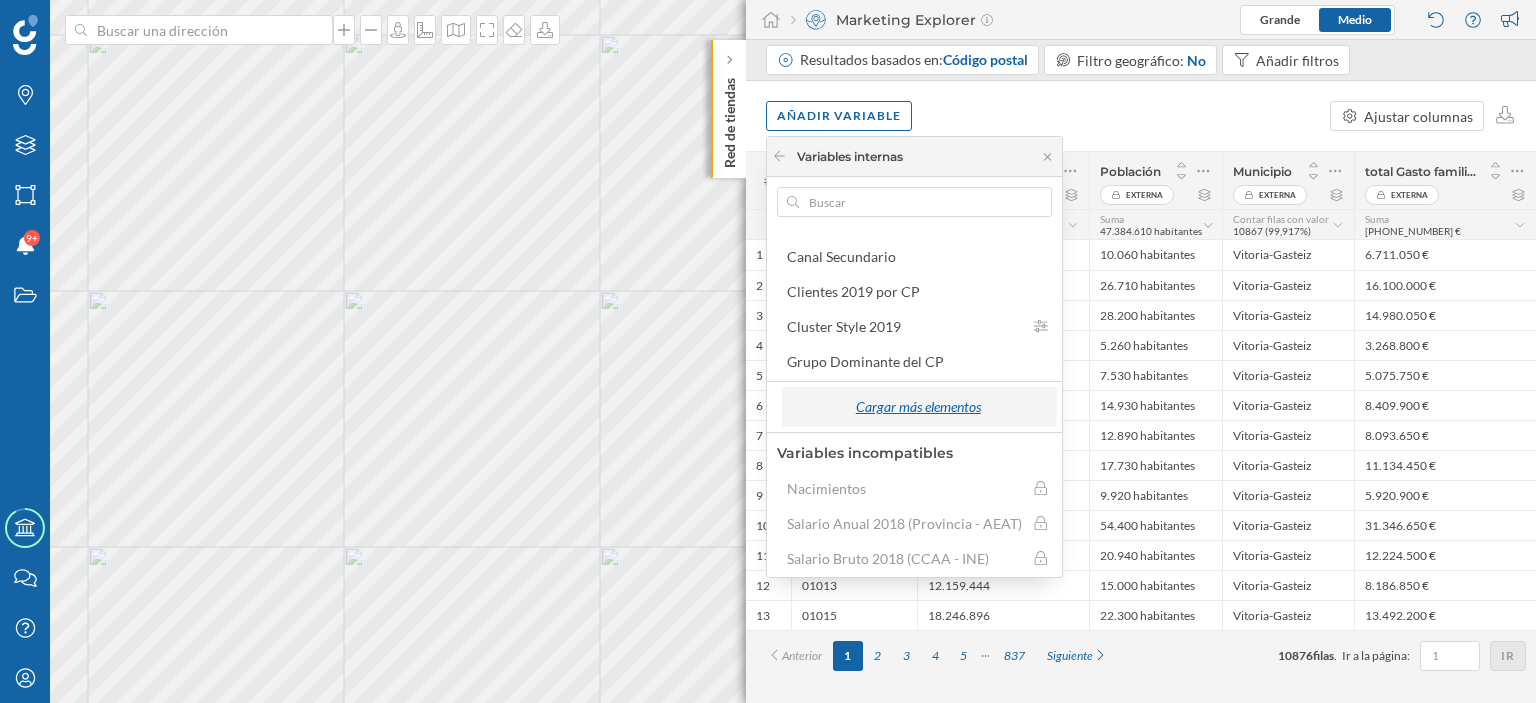 click on "Cargar más elementos" at bounding box center [918, 407] 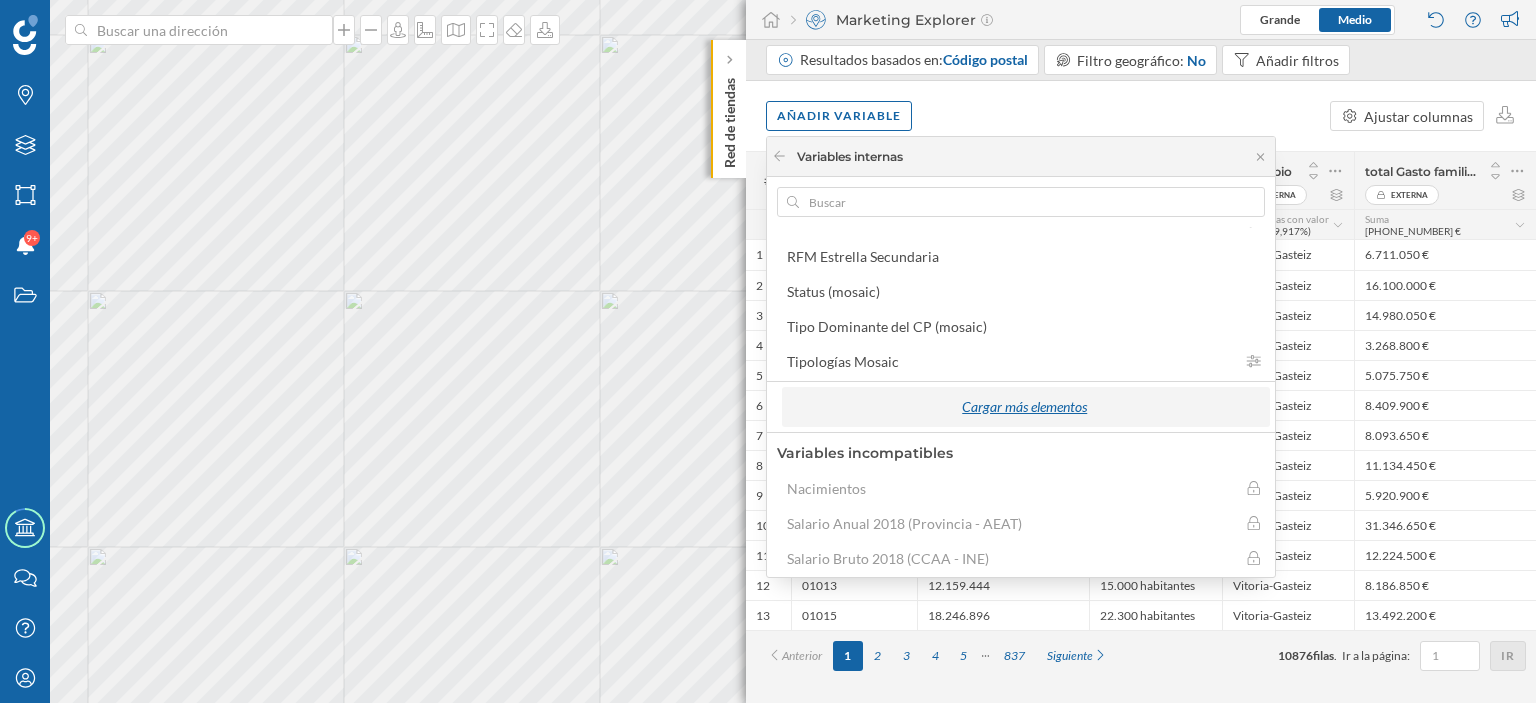 click on "Cargar más elementos" at bounding box center (1025, 407) 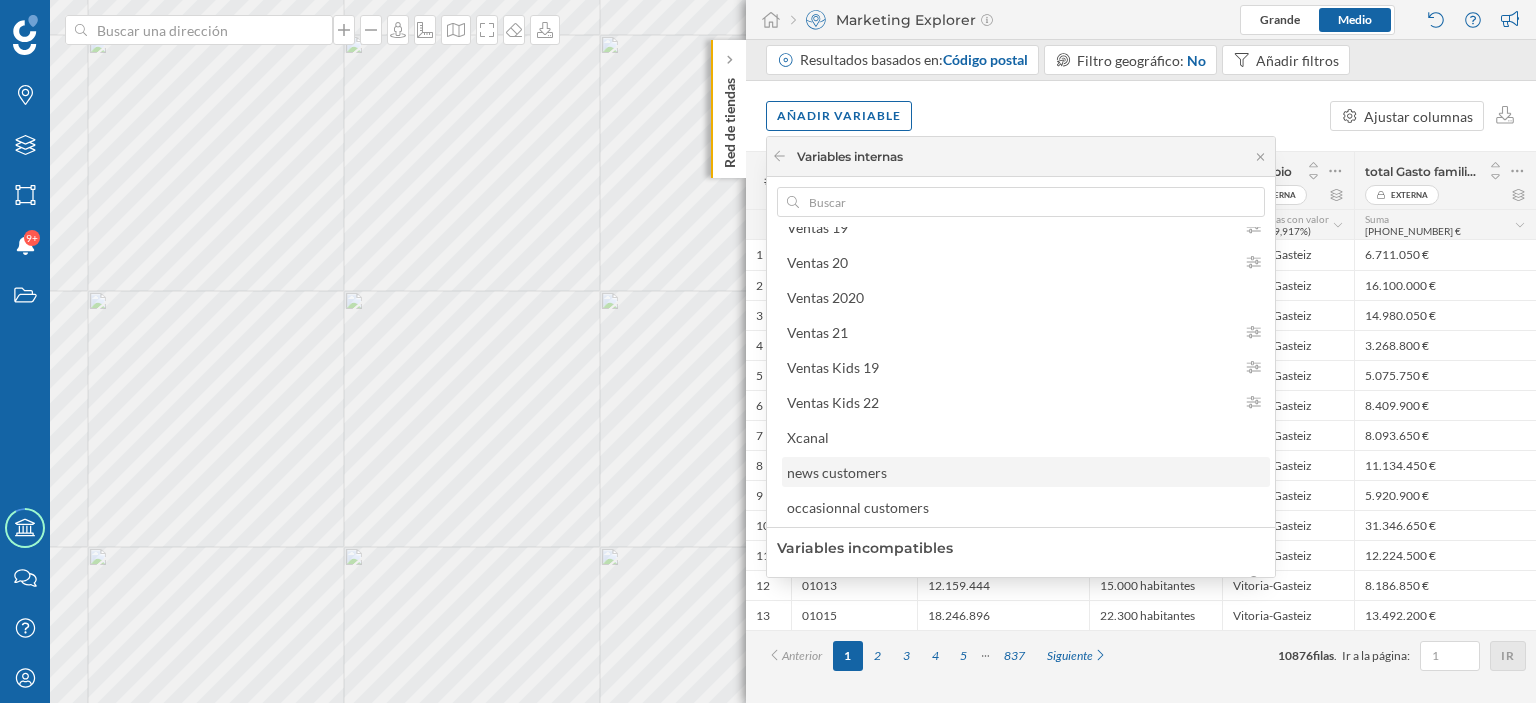 scroll, scrollTop: 1035, scrollLeft: 0, axis: vertical 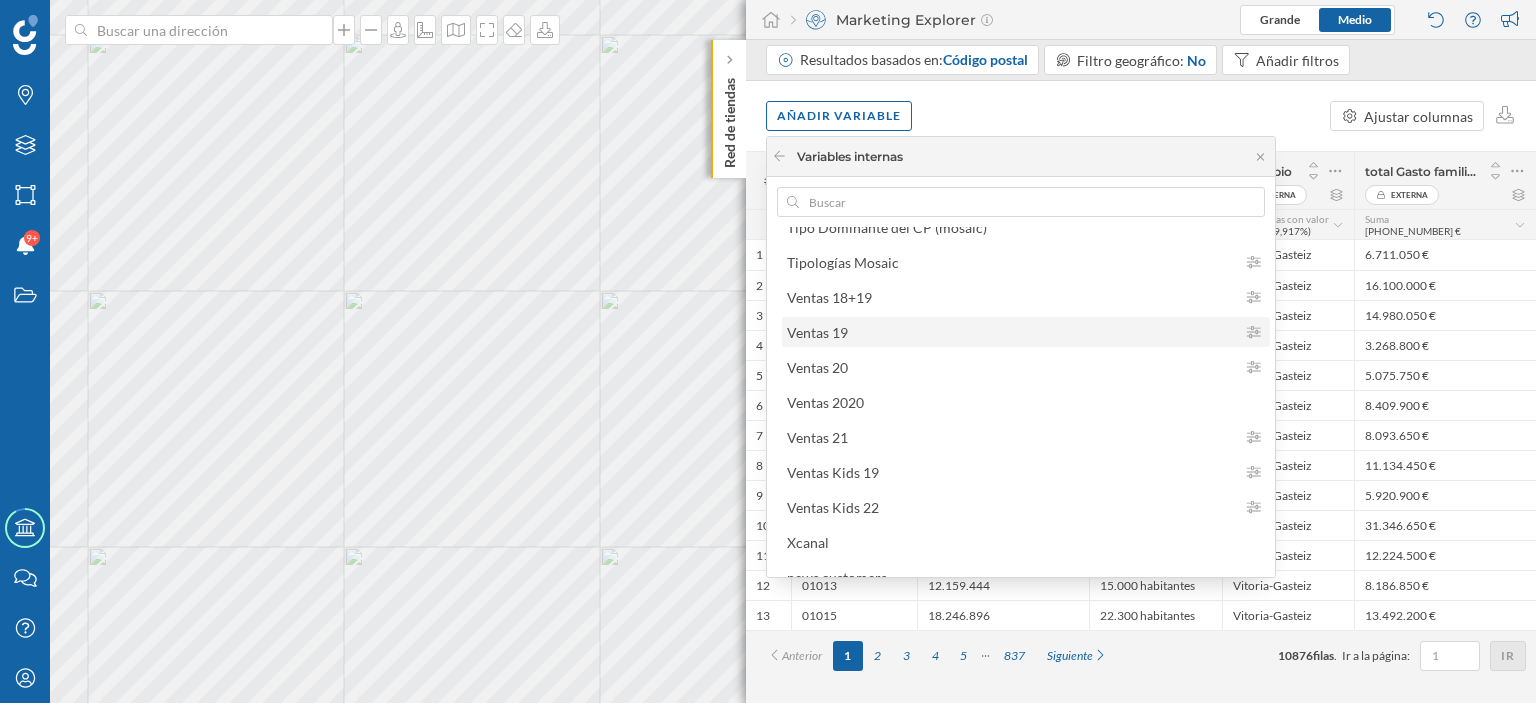 click on "Ventas 19" at bounding box center (1011, 332) 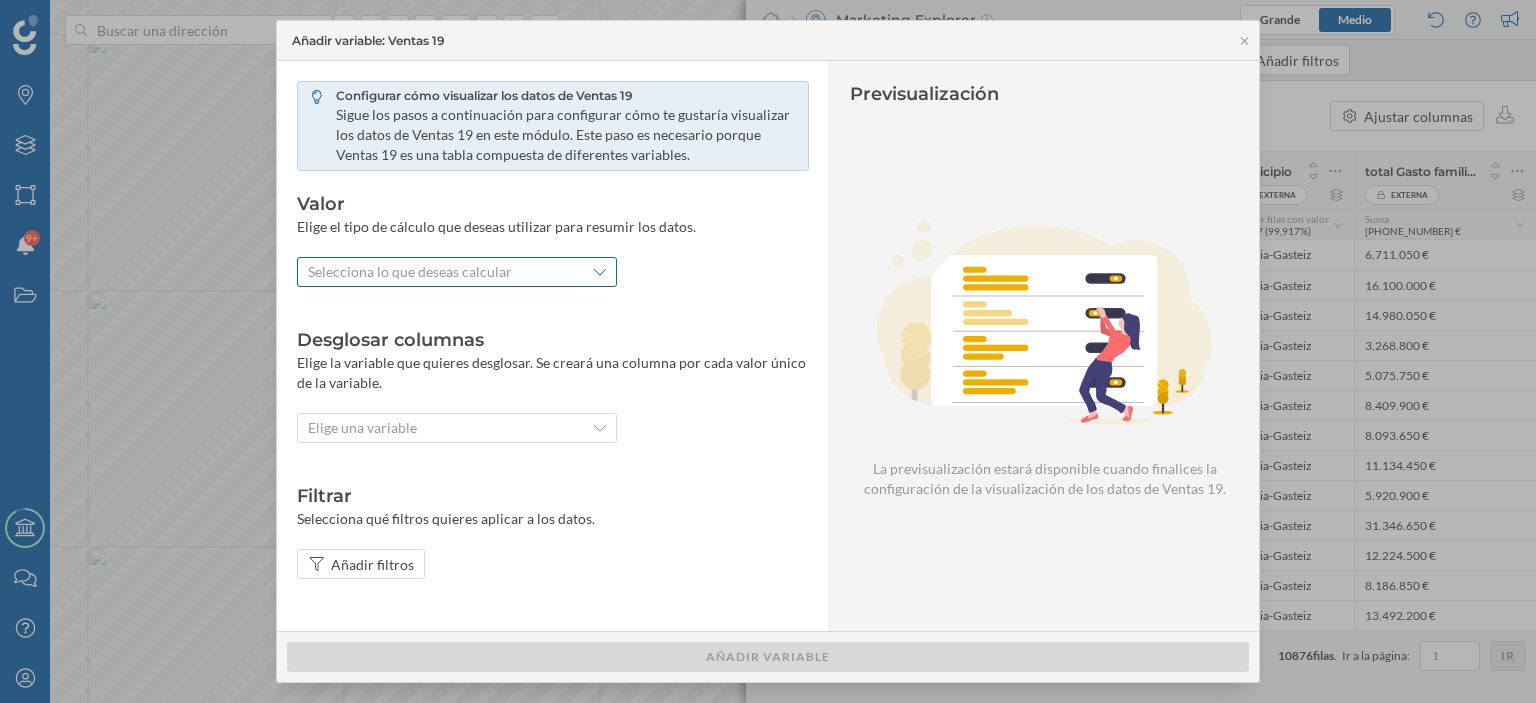 click on "Selecciona lo que deseas calcular" at bounding box center (410, 272) 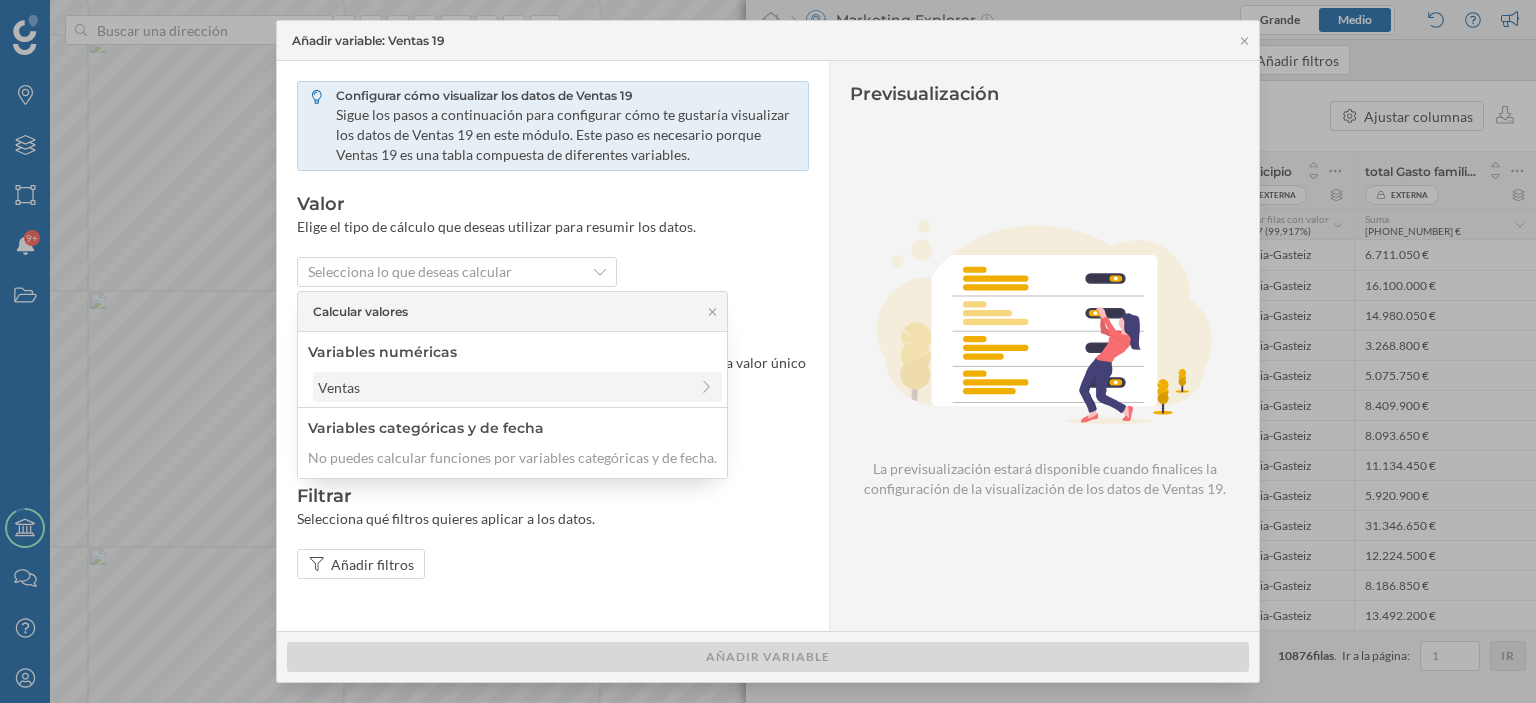 click on "Ventas" at bounding box center (339, 387) 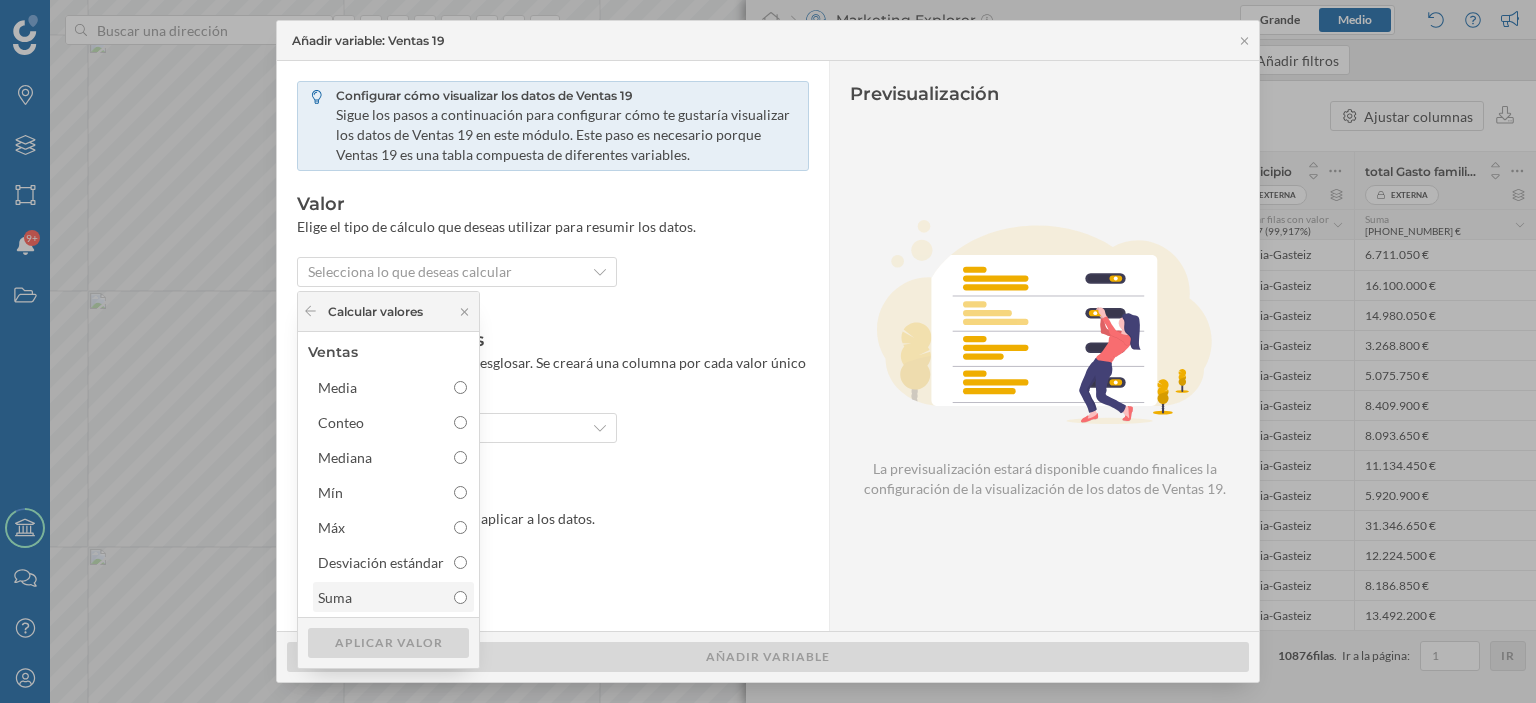 click on "Suma" at bounding box center [393, 597] 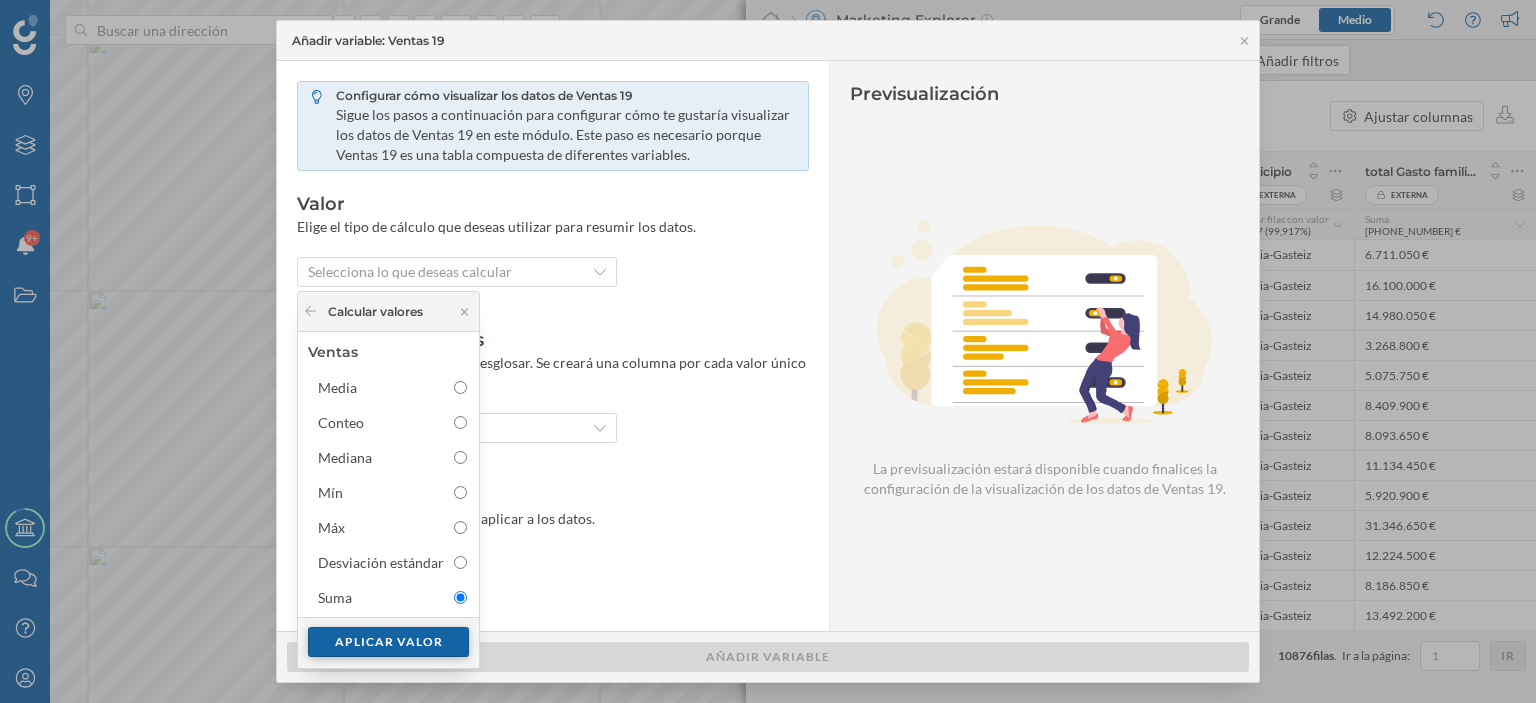 click on "Aplicar valor" at bounding box center [388, 642] 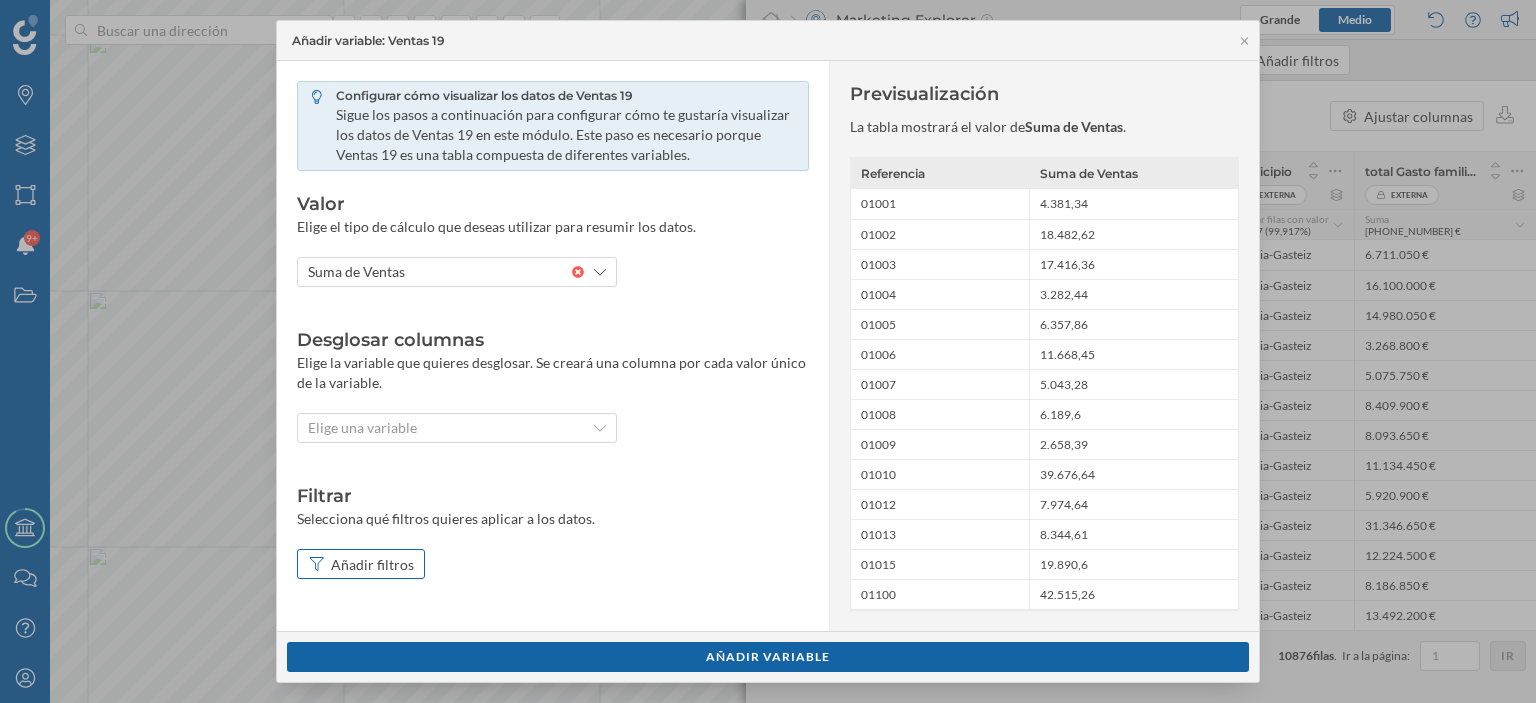click on "Añadir filtros" at bounding box center [372, 564] 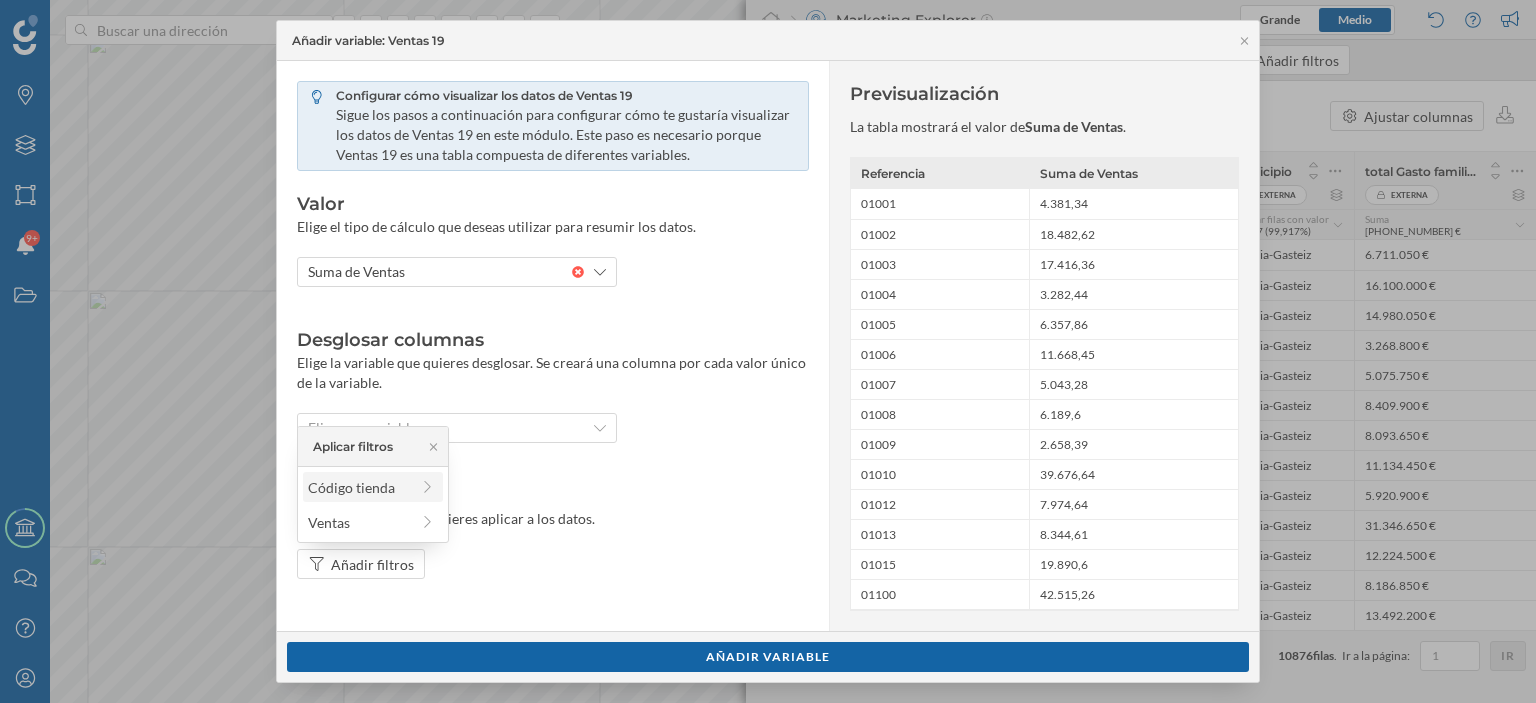 click on "Código tienda" at bounding box center [351, 487] 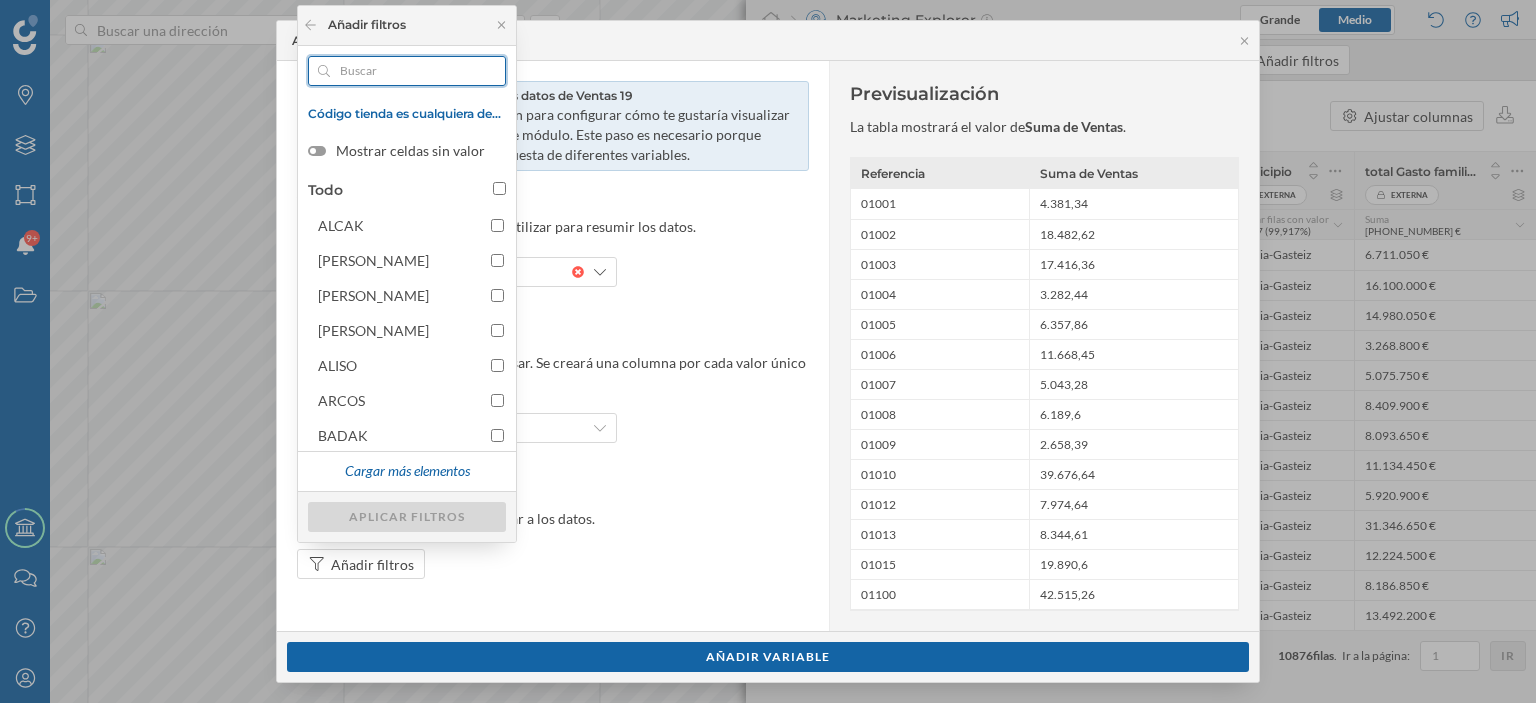 click at bounding box center [407, 71] 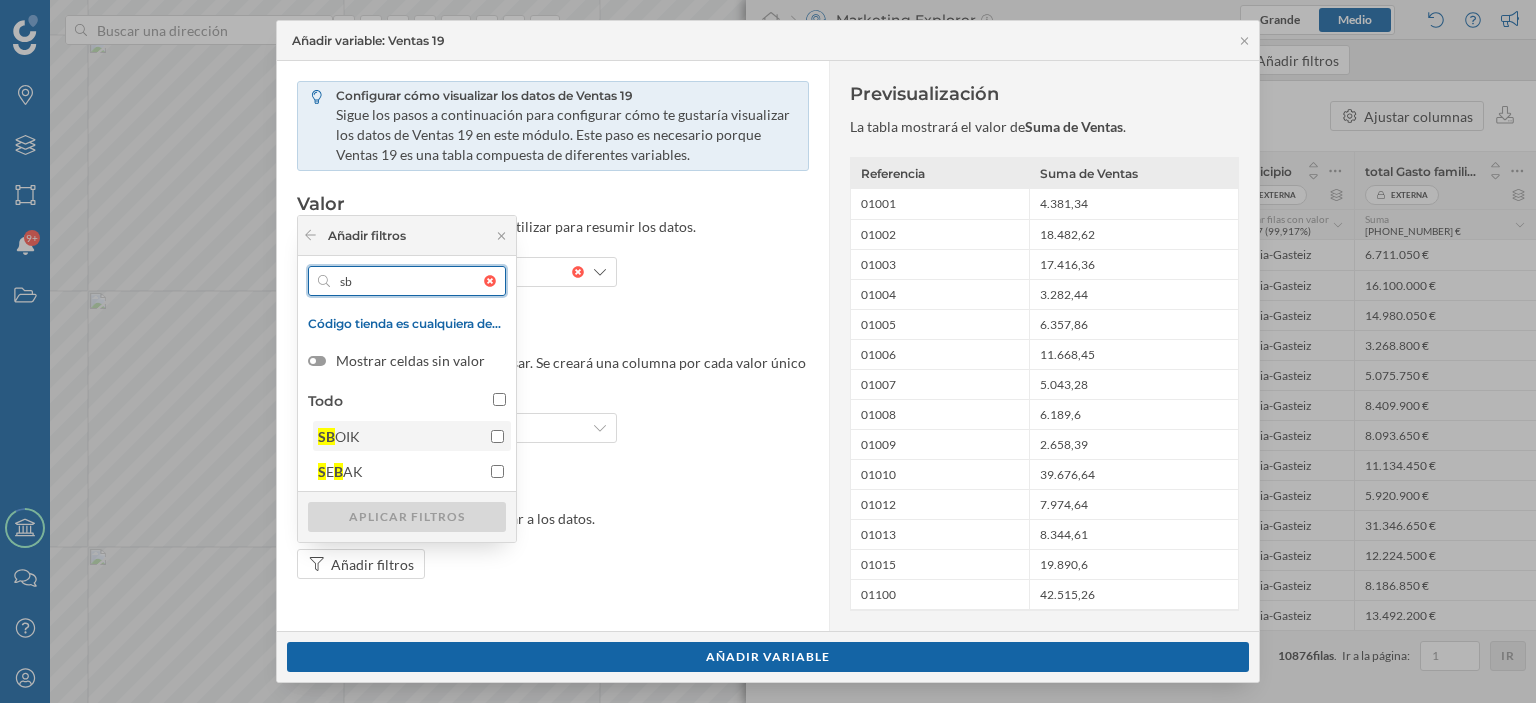 type on "sb" 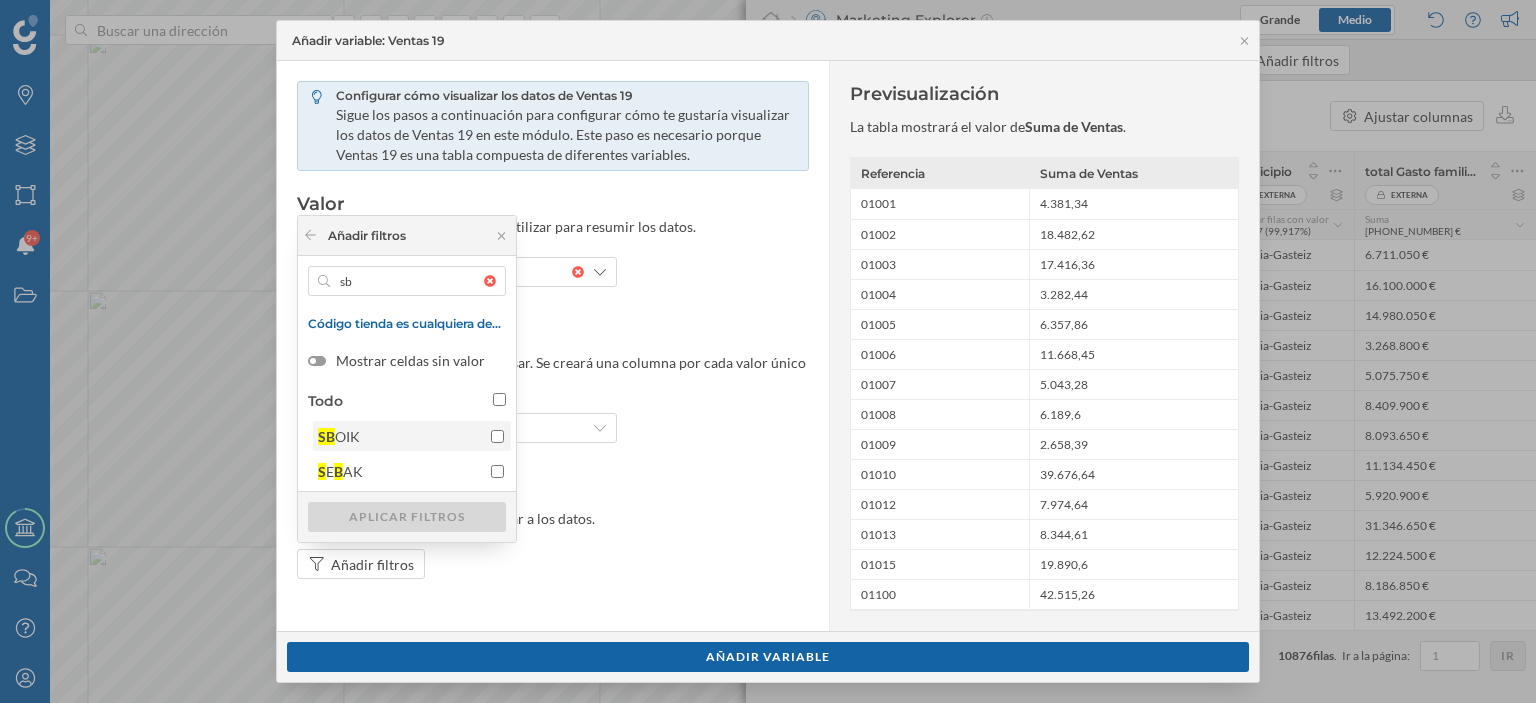 click on "SB OIK" at bounding box center [399, 436] 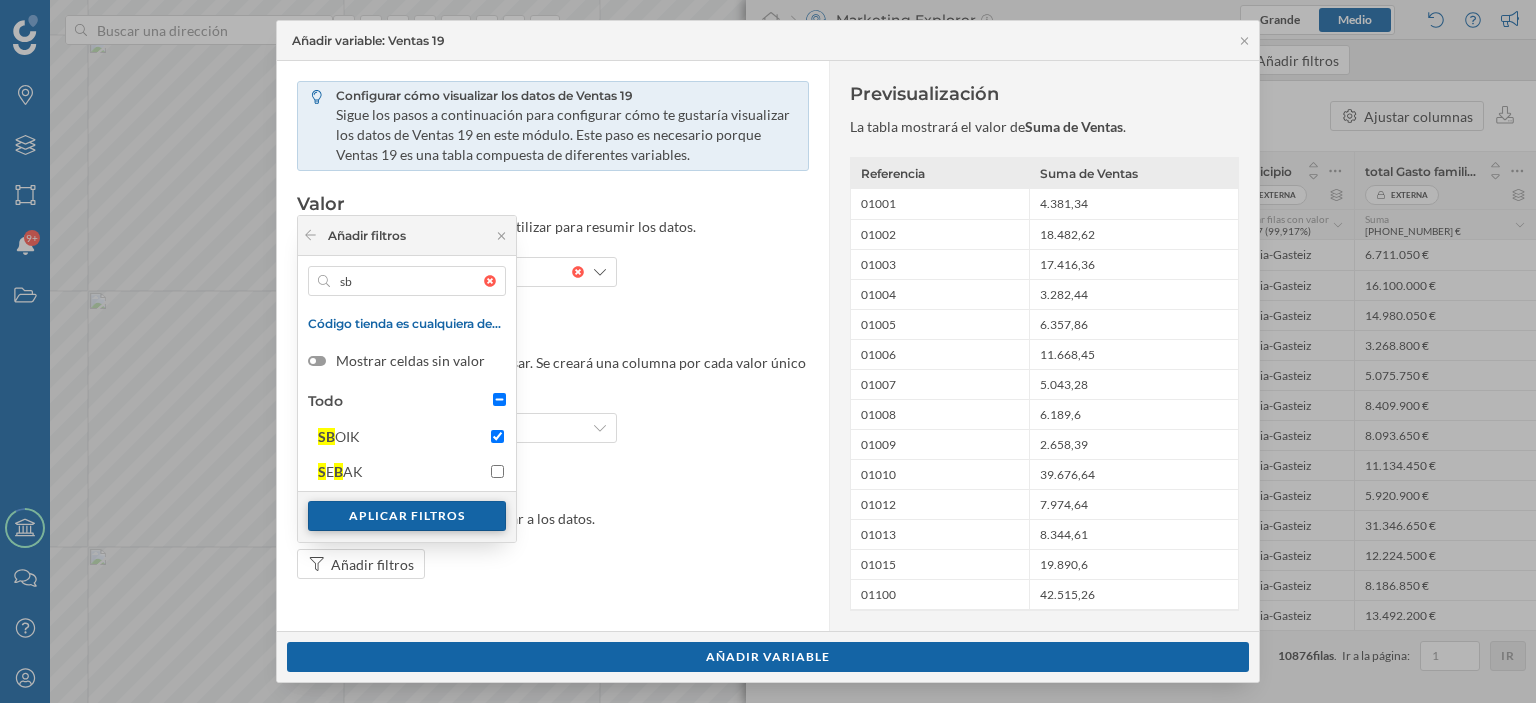 click on "Aplicar filtros" at bounding box center (407, 516) 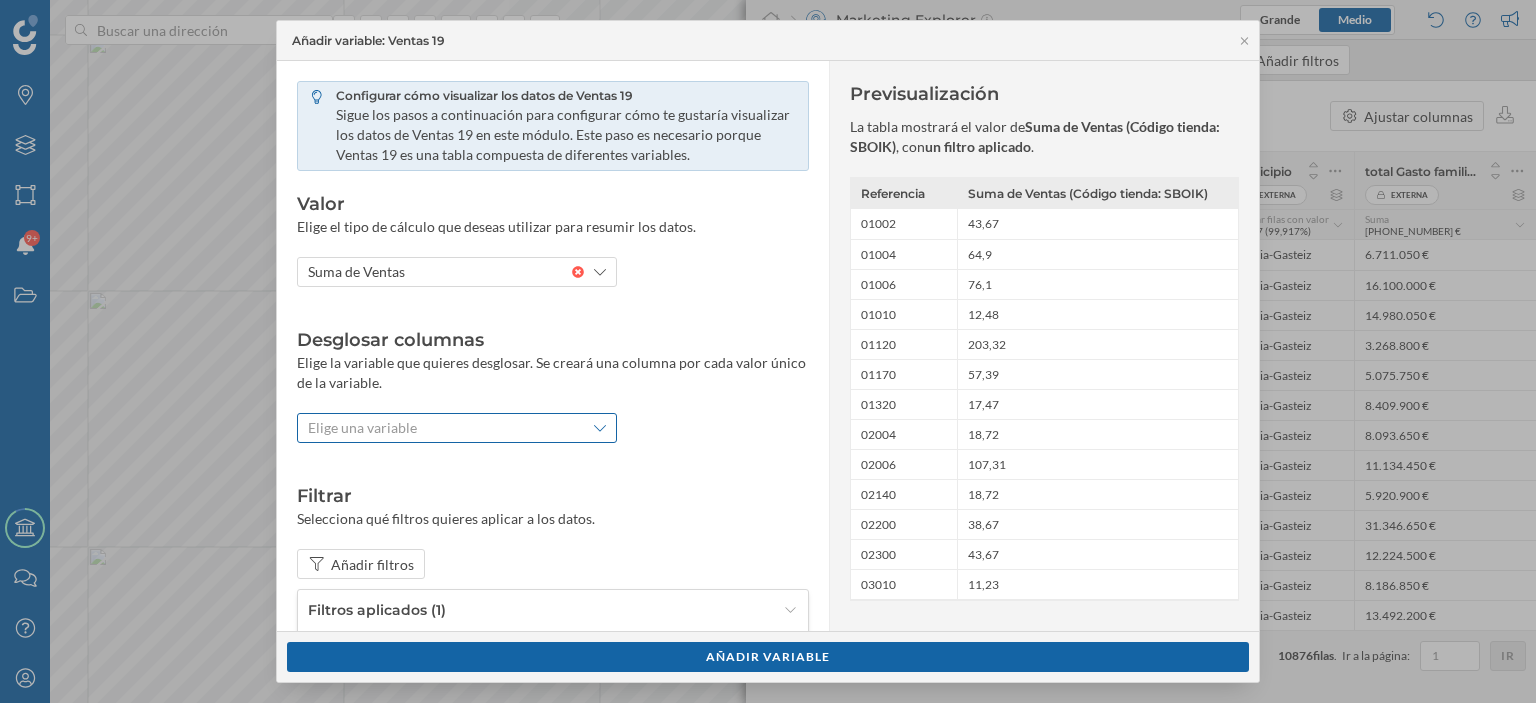 click on "Elige una variable" at bounding box center [362, 428] 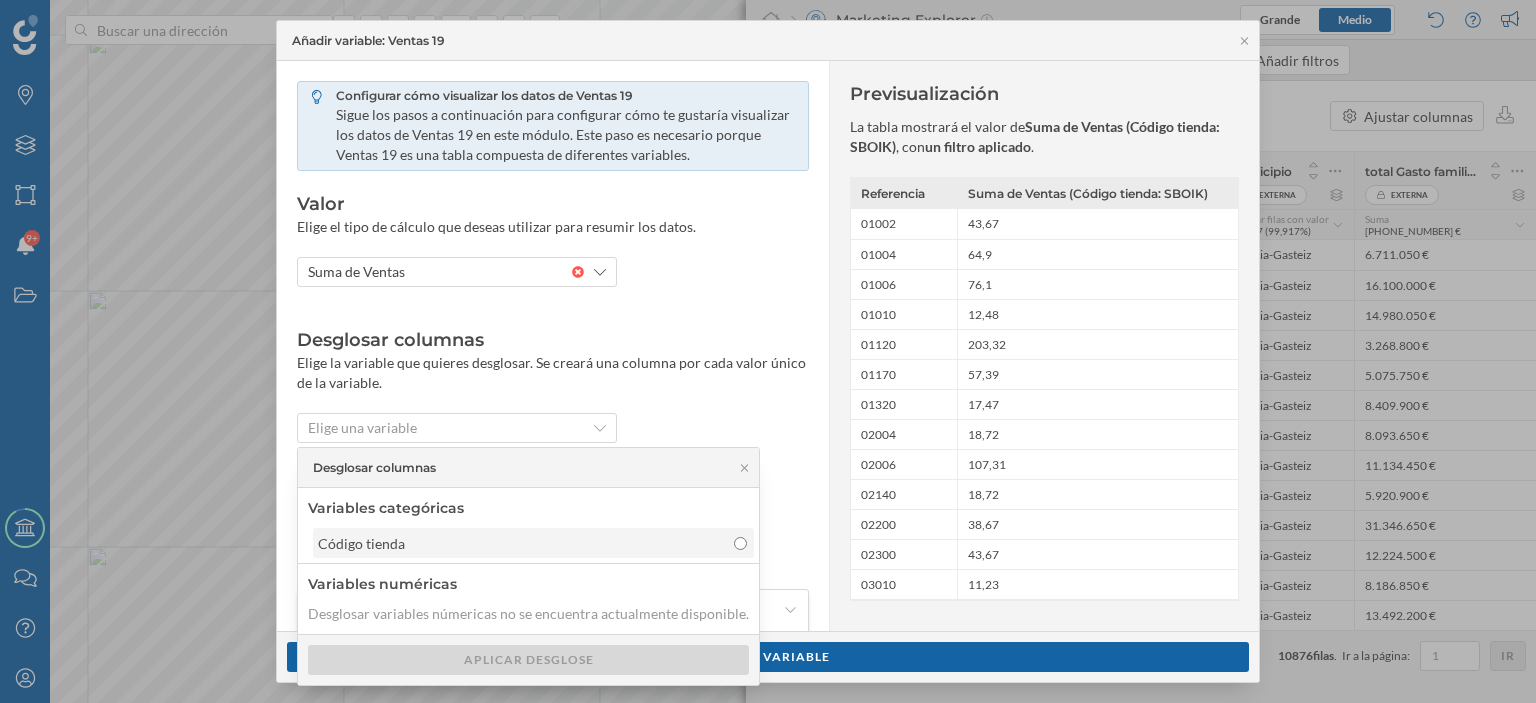 click on "Código tienda" at bounding box center [521, 543] 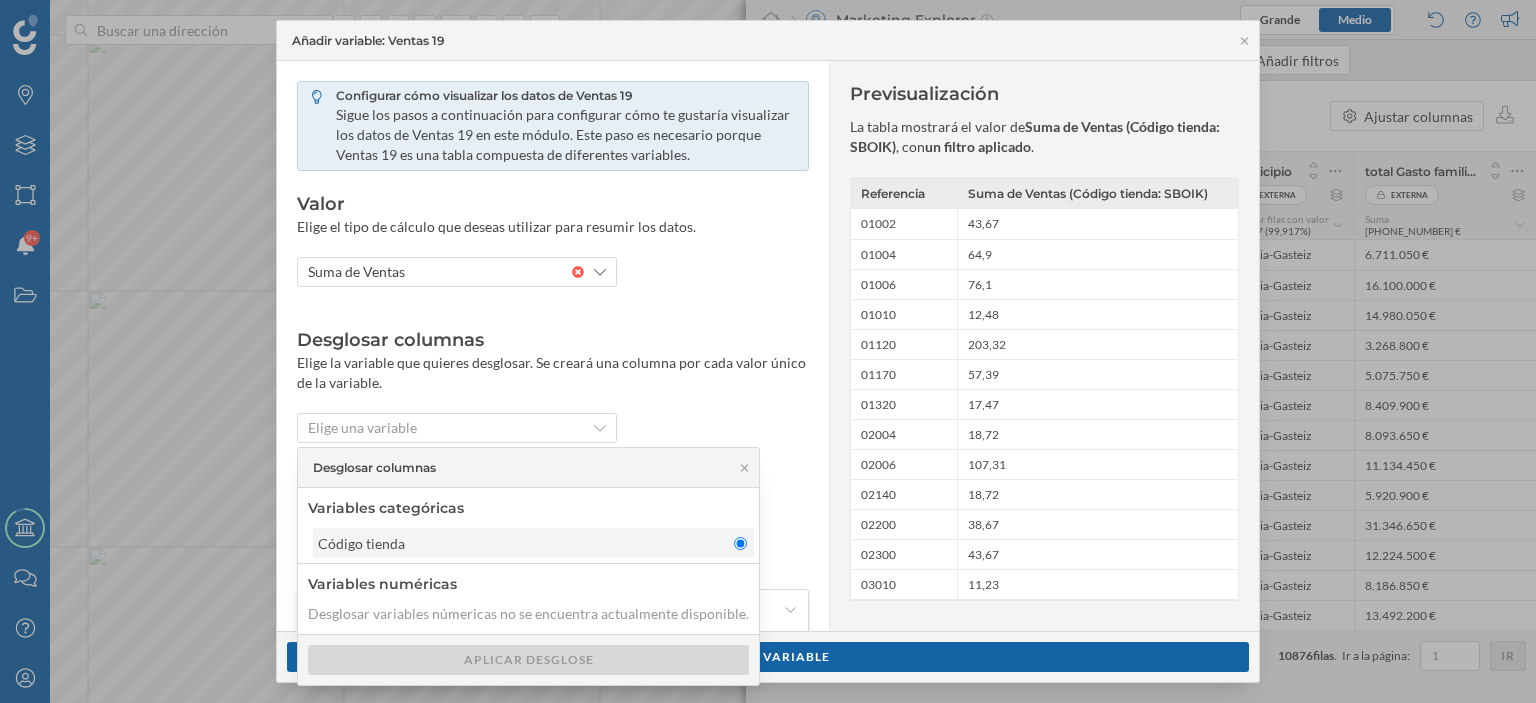 click on "Código tienda" at bounding box center [740, 543] 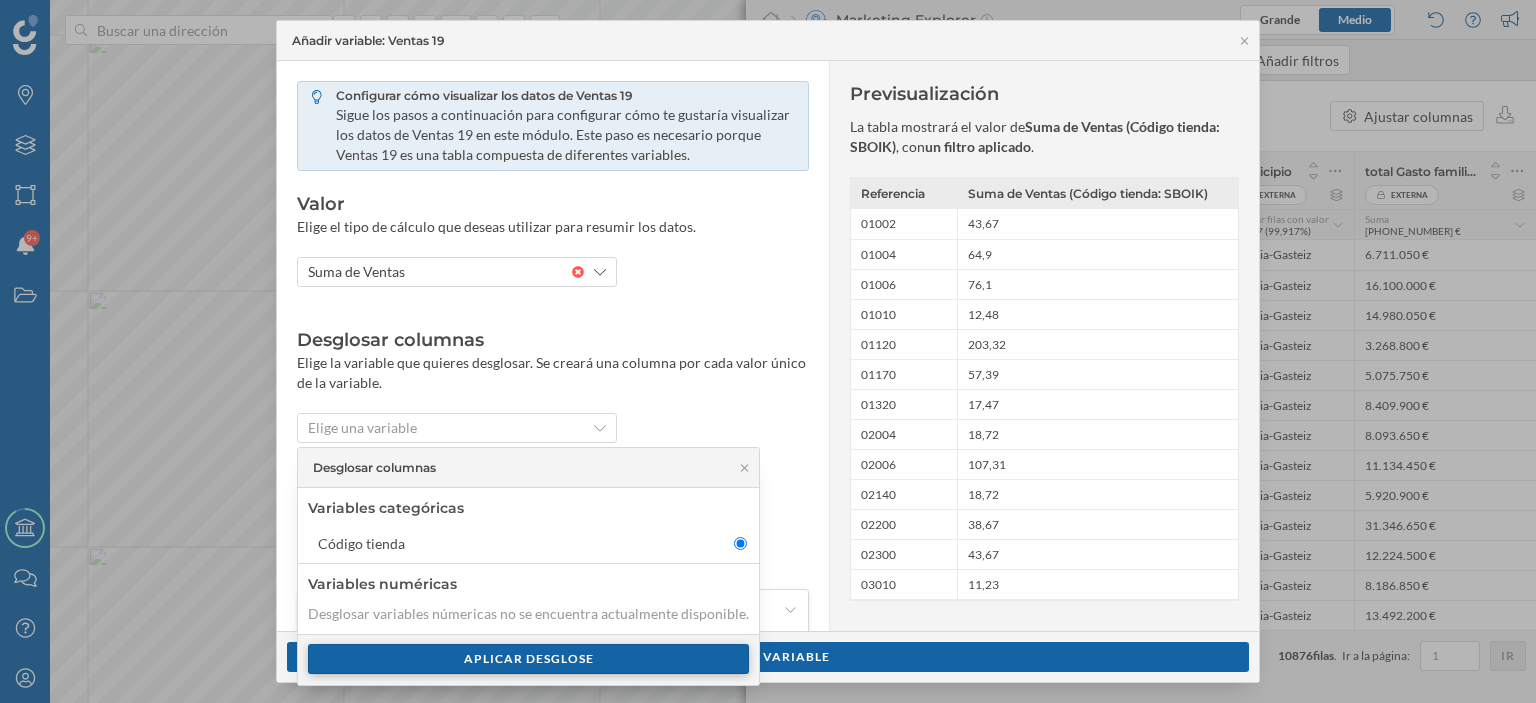 click on "Aplicar desglose" at bounding box center (528, 659) 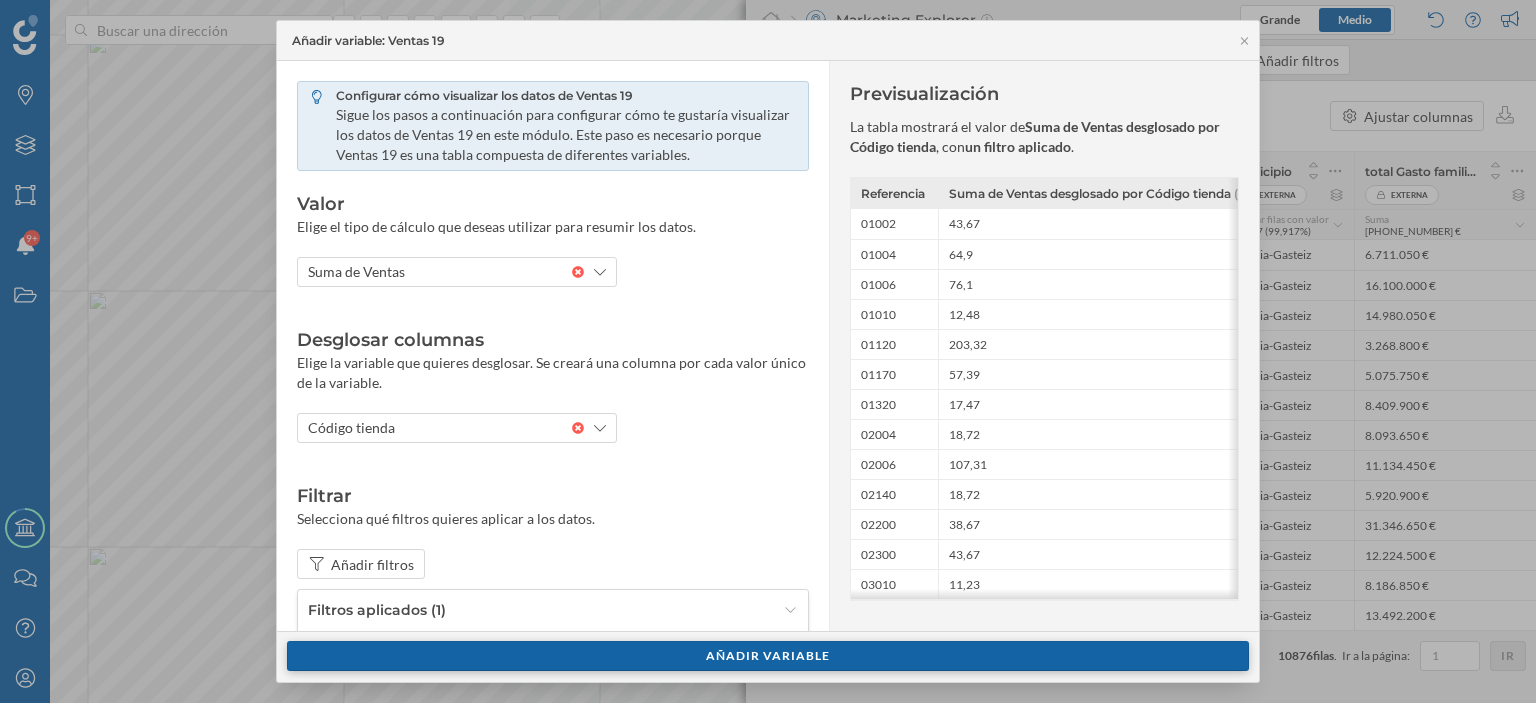 click on "Añadir variable" at bounding box center [768, 656] 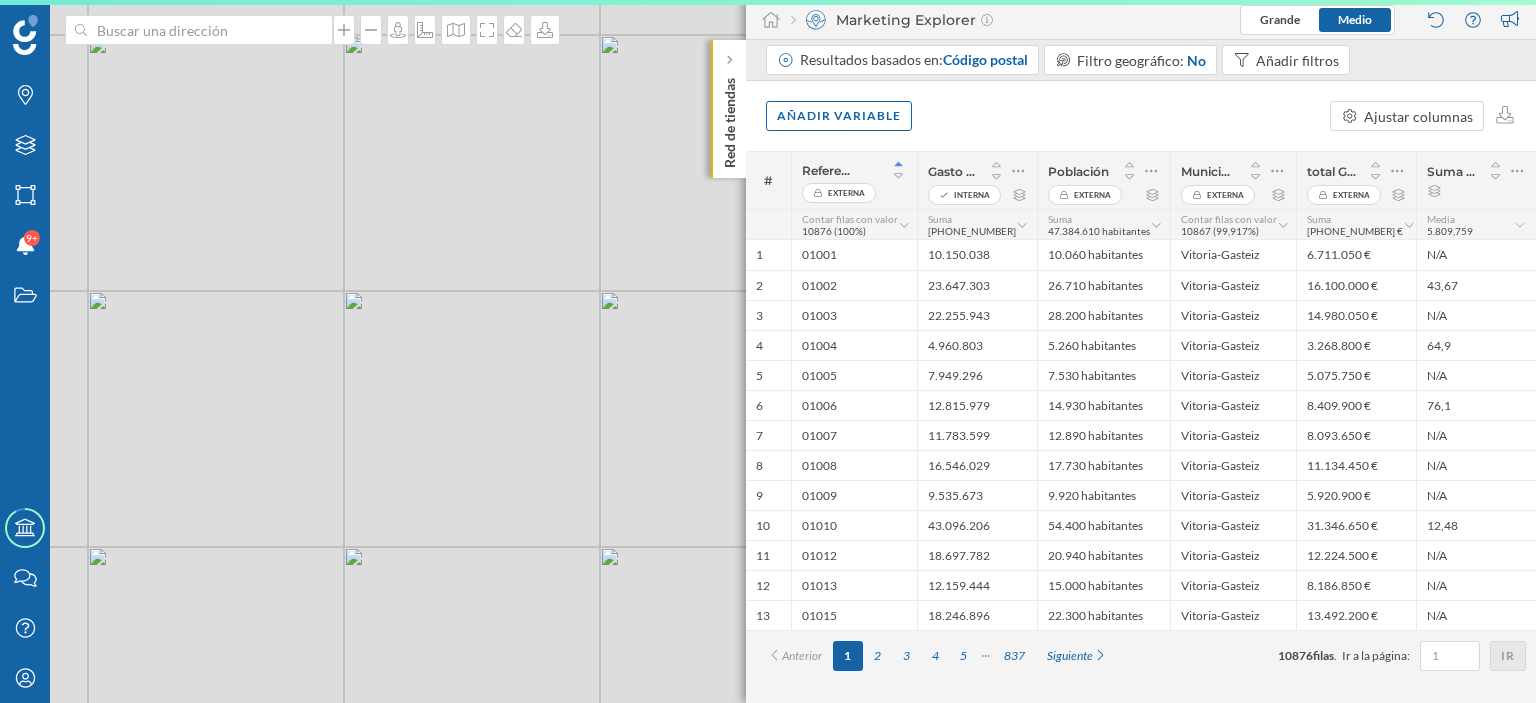 scroll, scrollTop: 0, scrollLeft: 0, axis: both 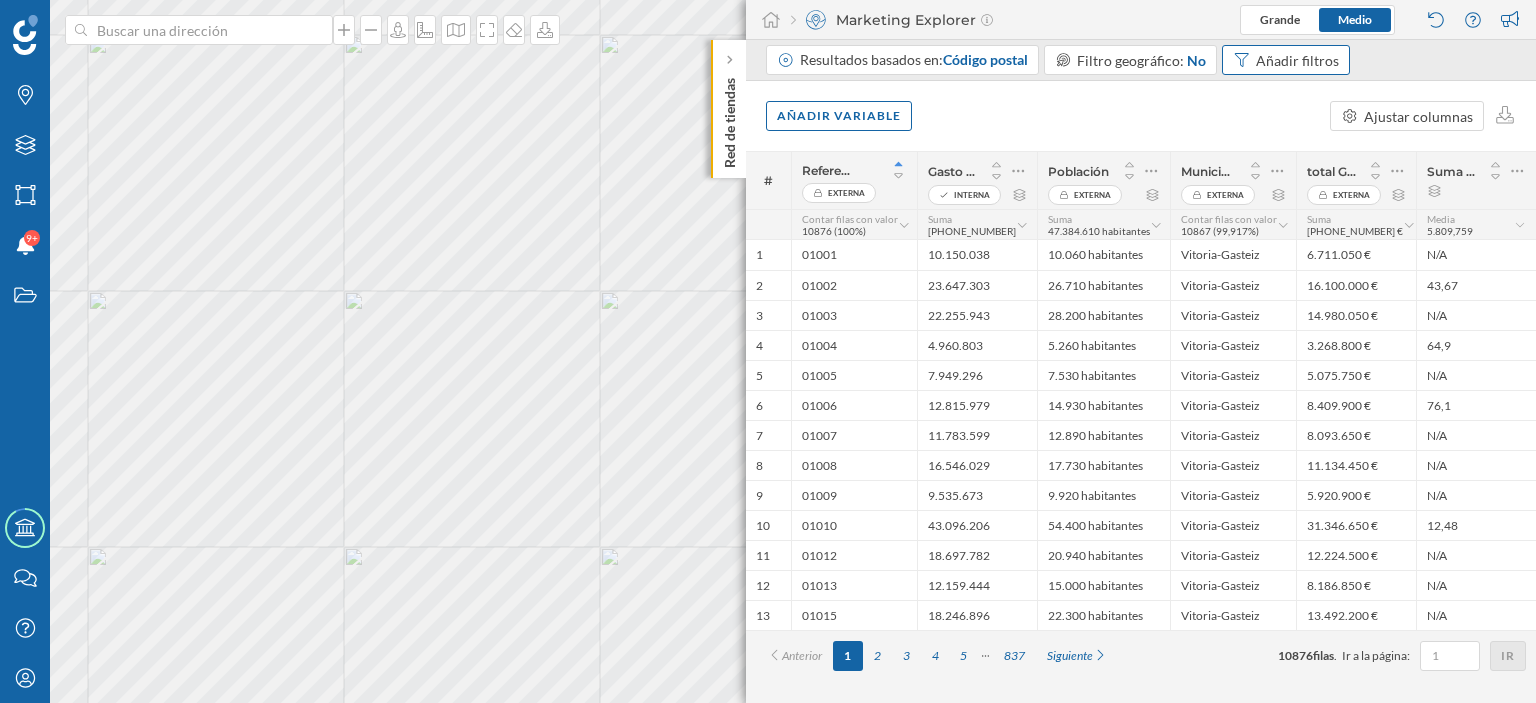 click on "Añadir filtros" at bounding box center [1297, 60] 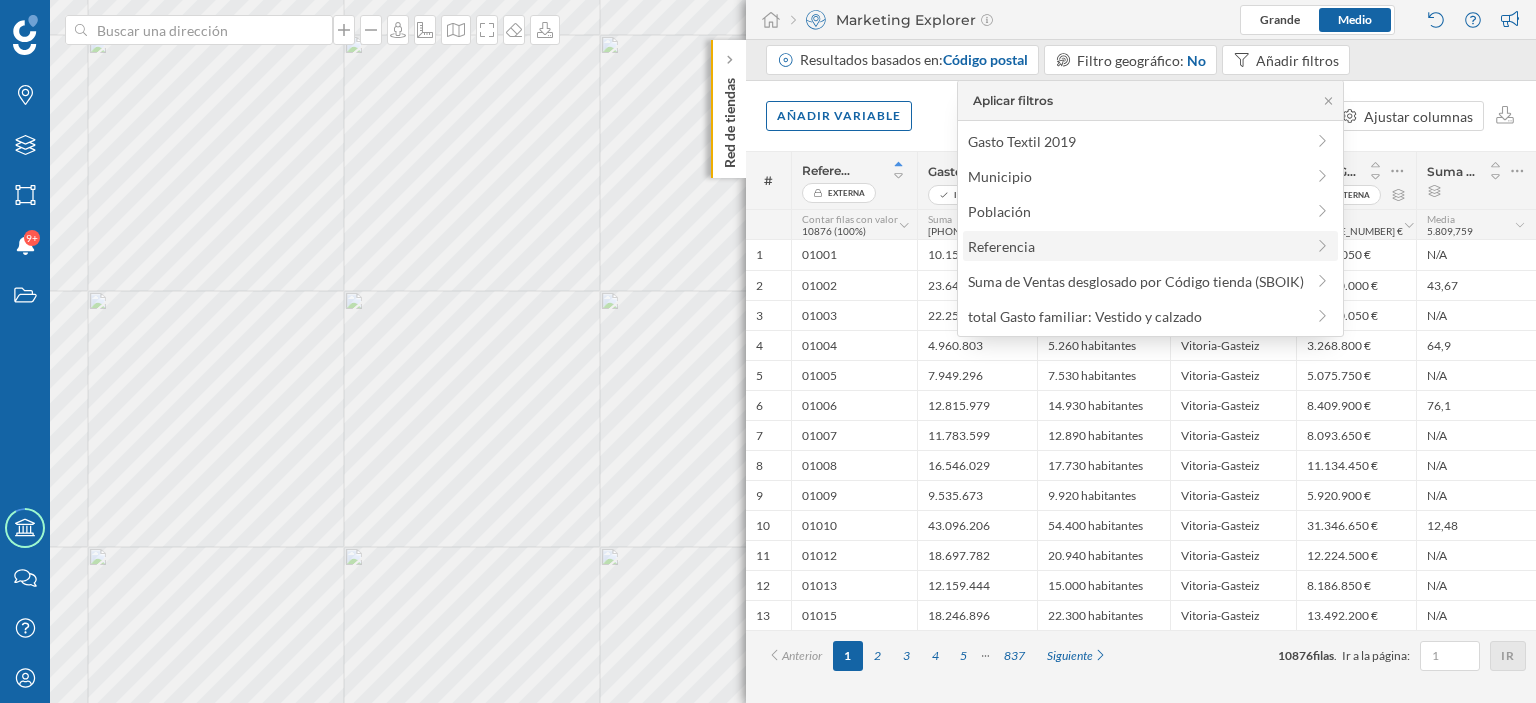 click on "Referencia" at bounding box center (1001, 246) 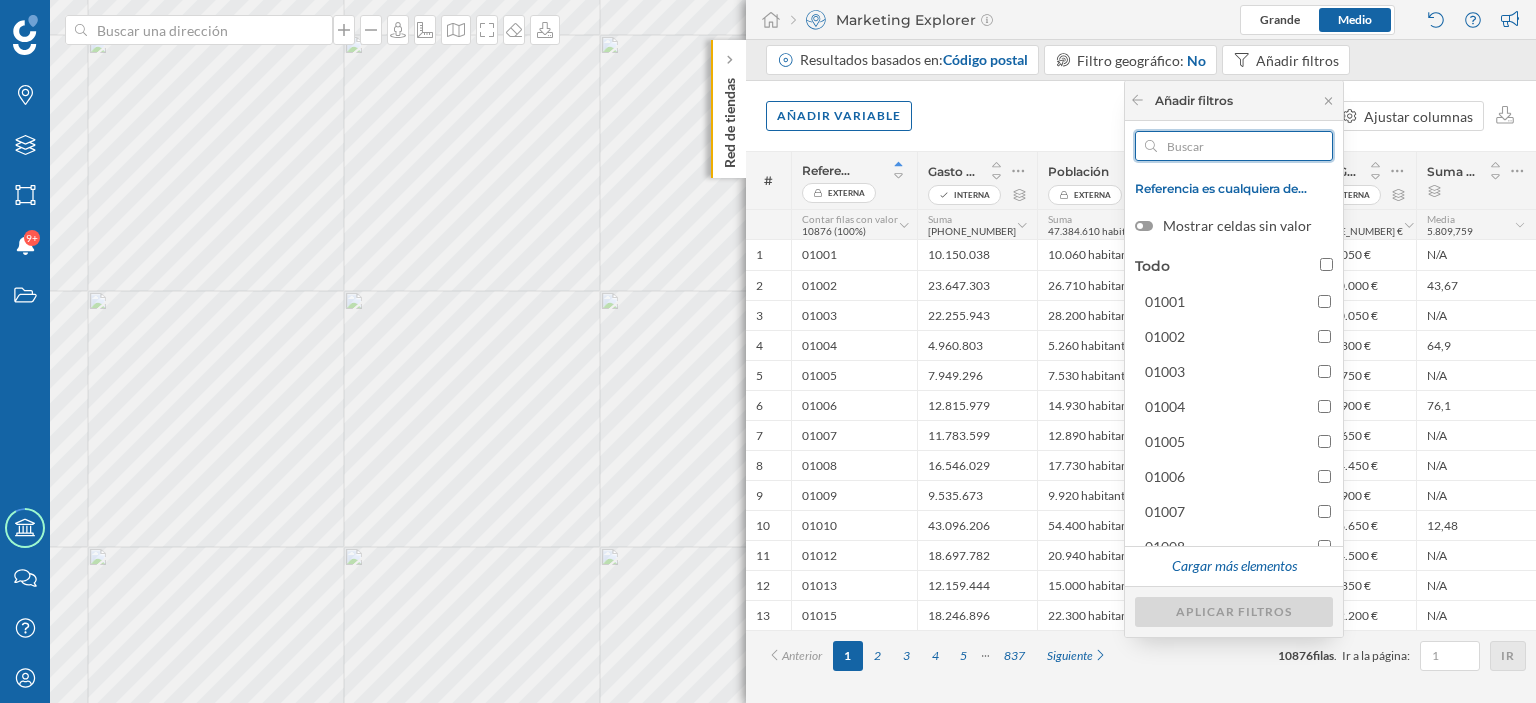 click at bounding box center [1234, 146] 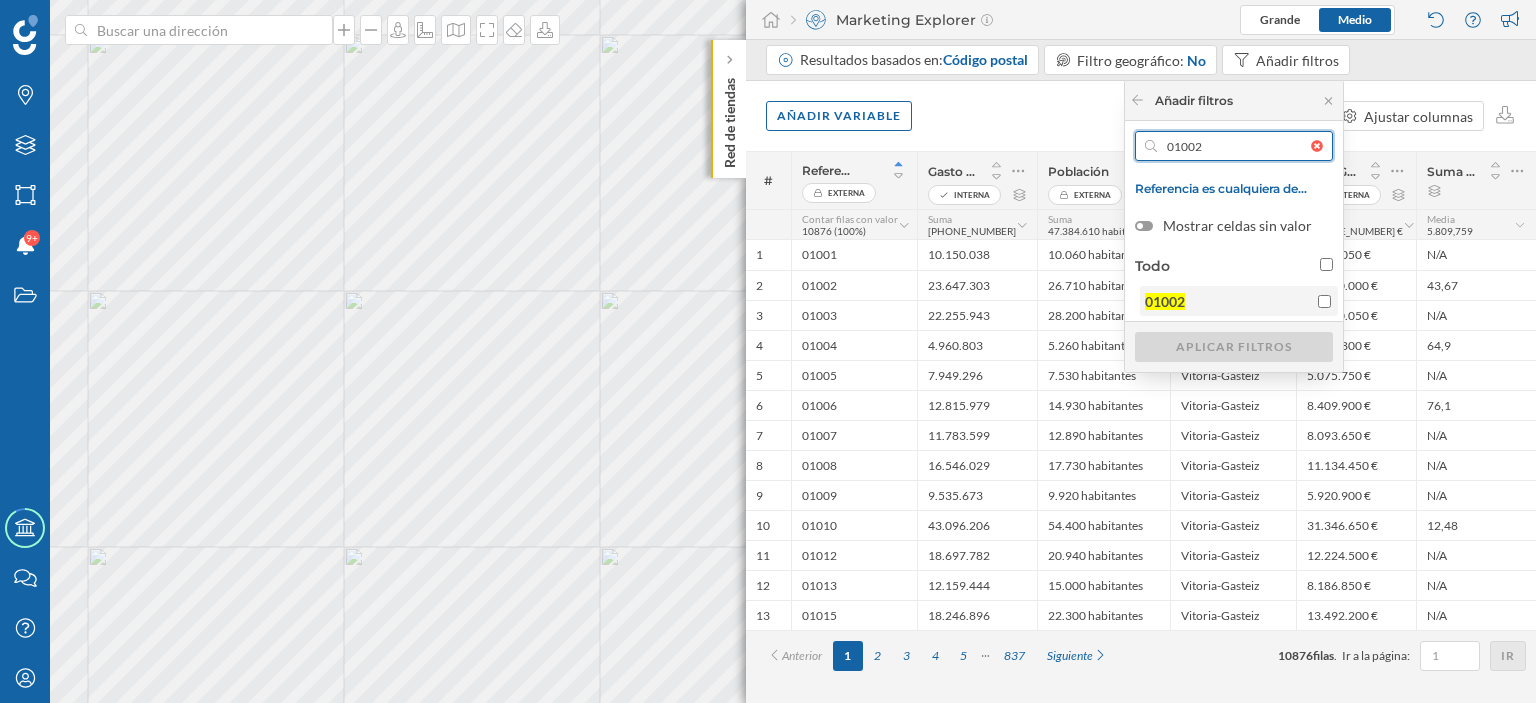 type on "01002" 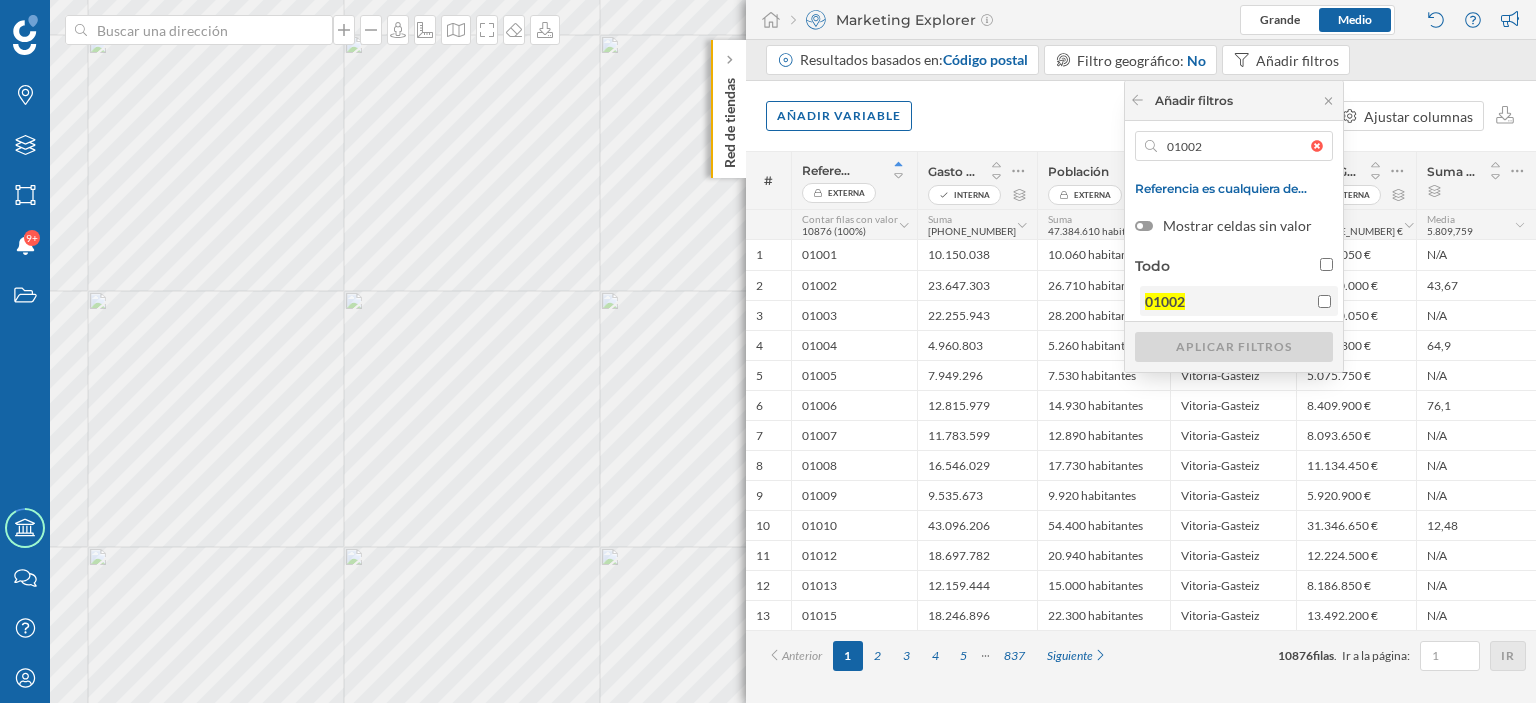 click on "01002" at bounding box center [1324, 301] 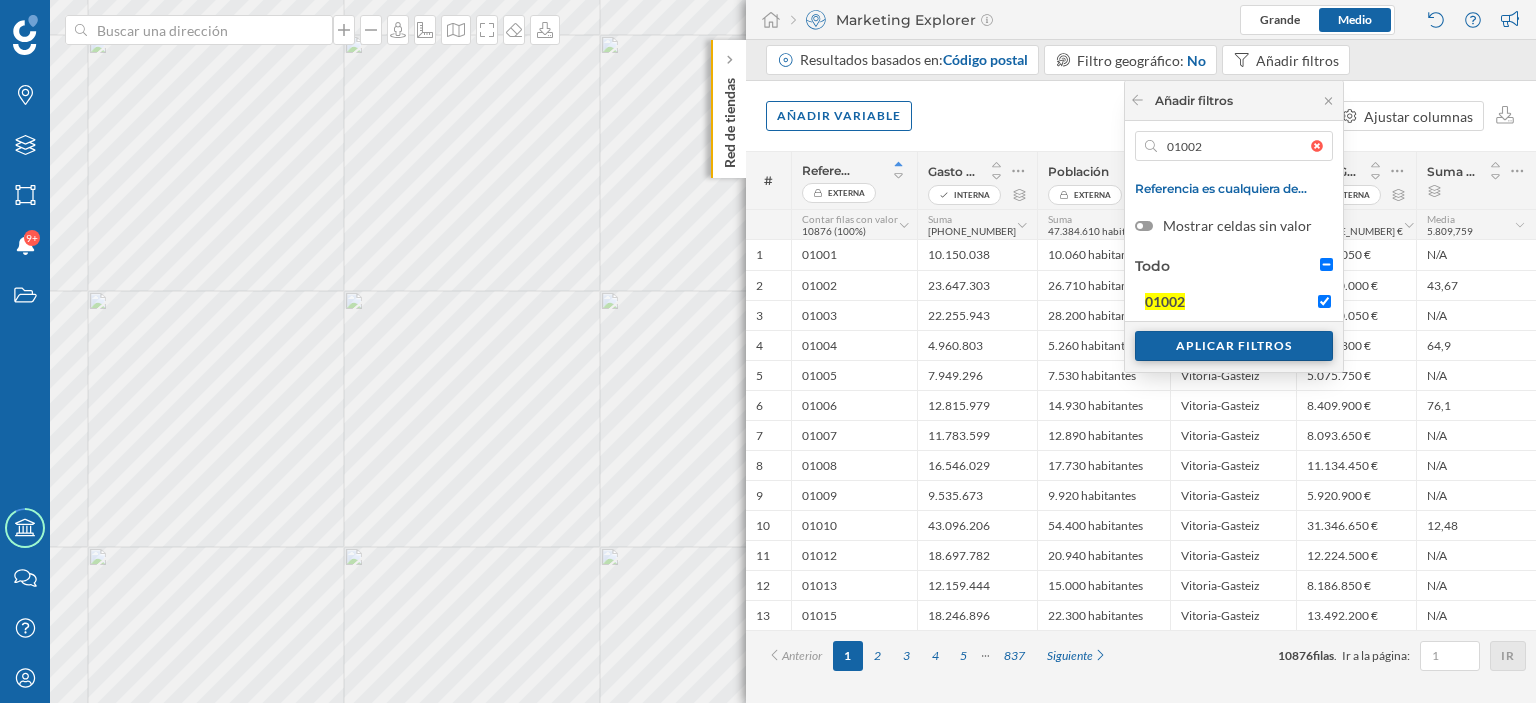 click on "Aplicar filtros" at bounding box center [1234, 346] 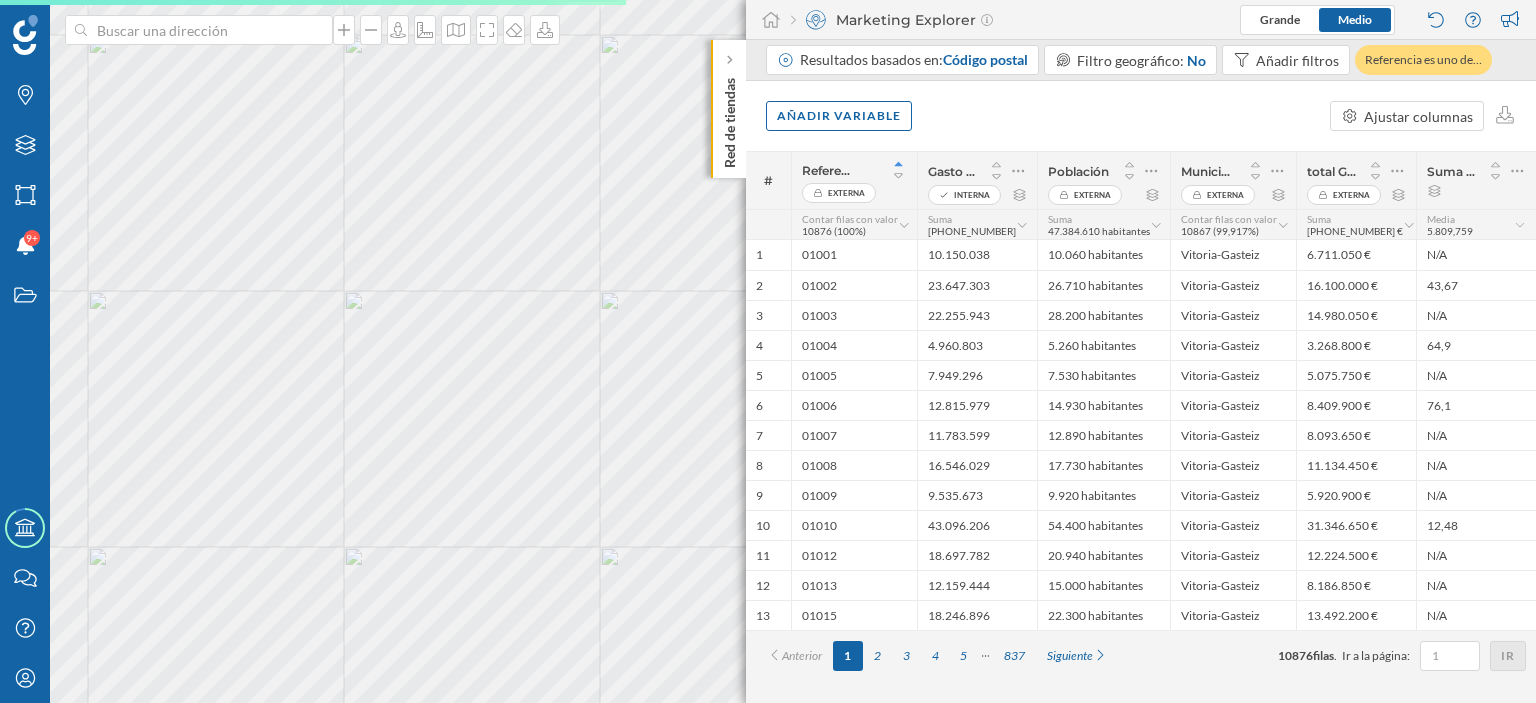 click on "5.809,759" at bounding box center (1450, 231) 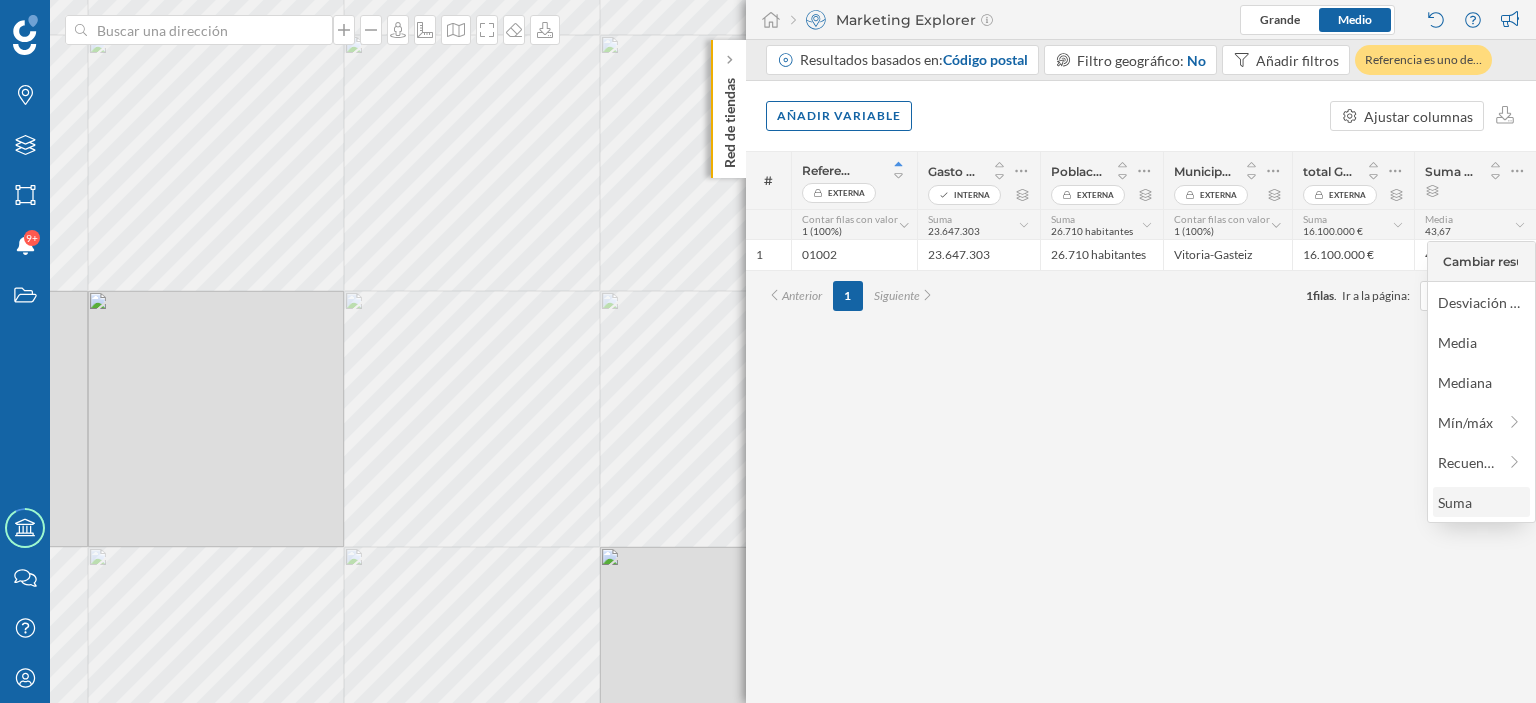 click on "Suma" at bounding box center [1480, 502] 